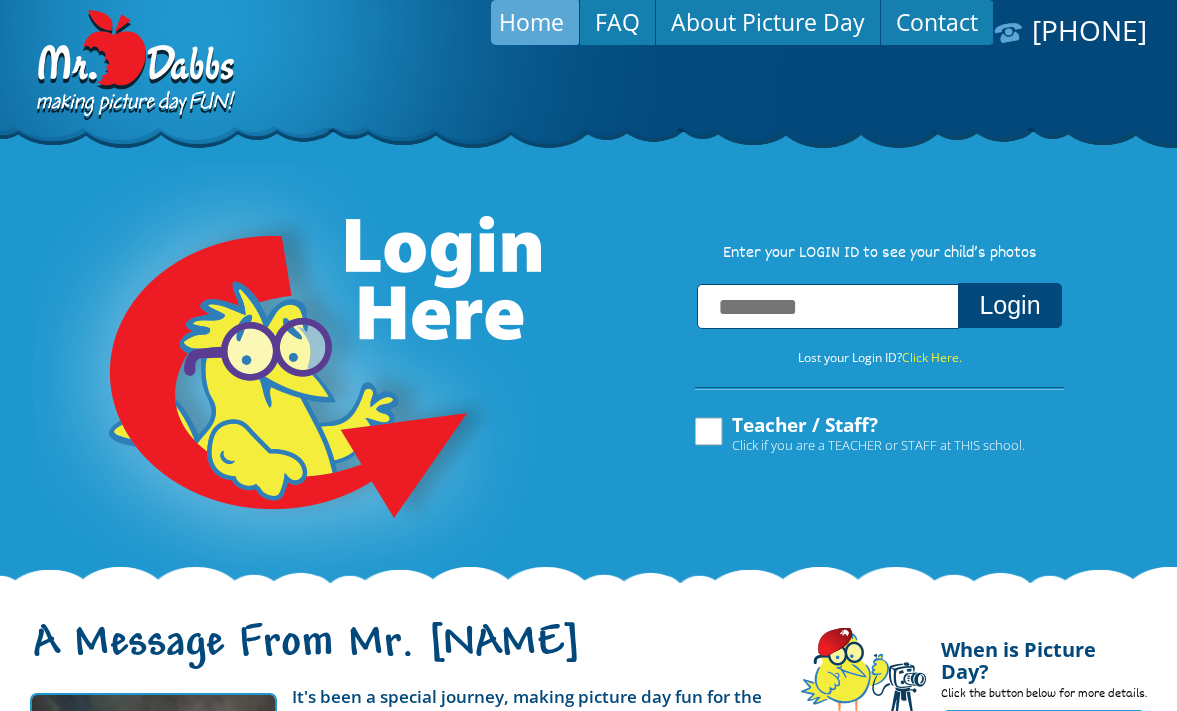 scroll, scrollTop: 0, scrollLeft: 0, axis: both 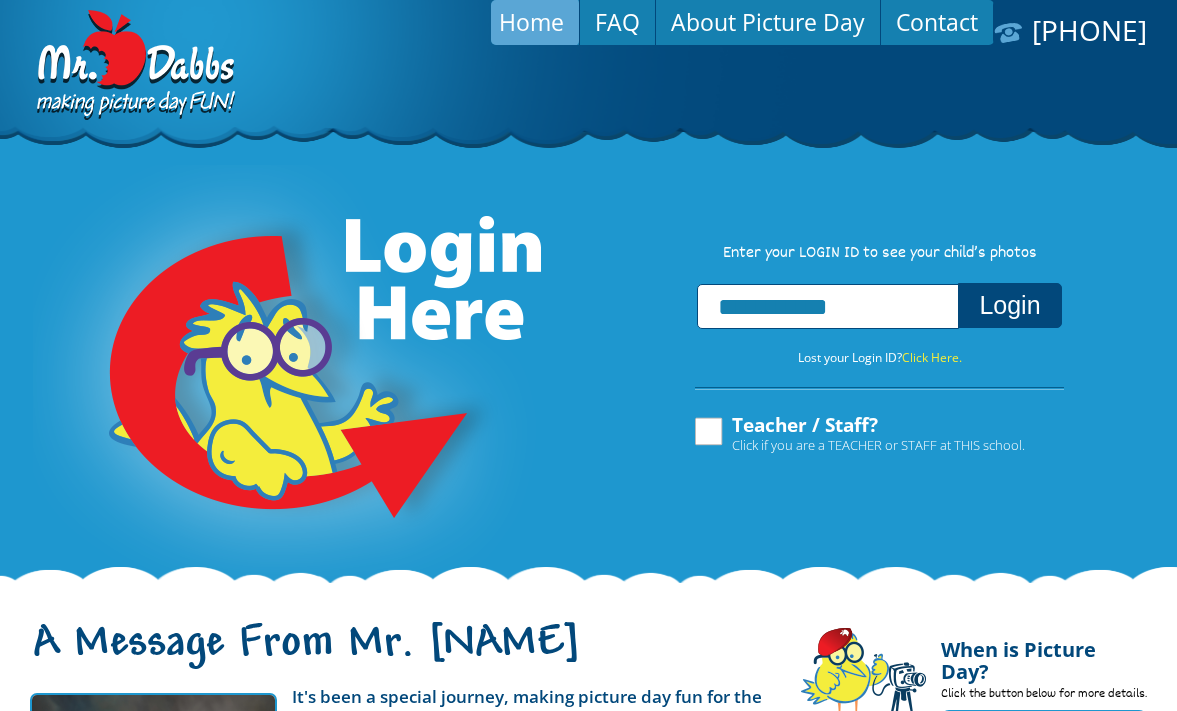 type on "**********" 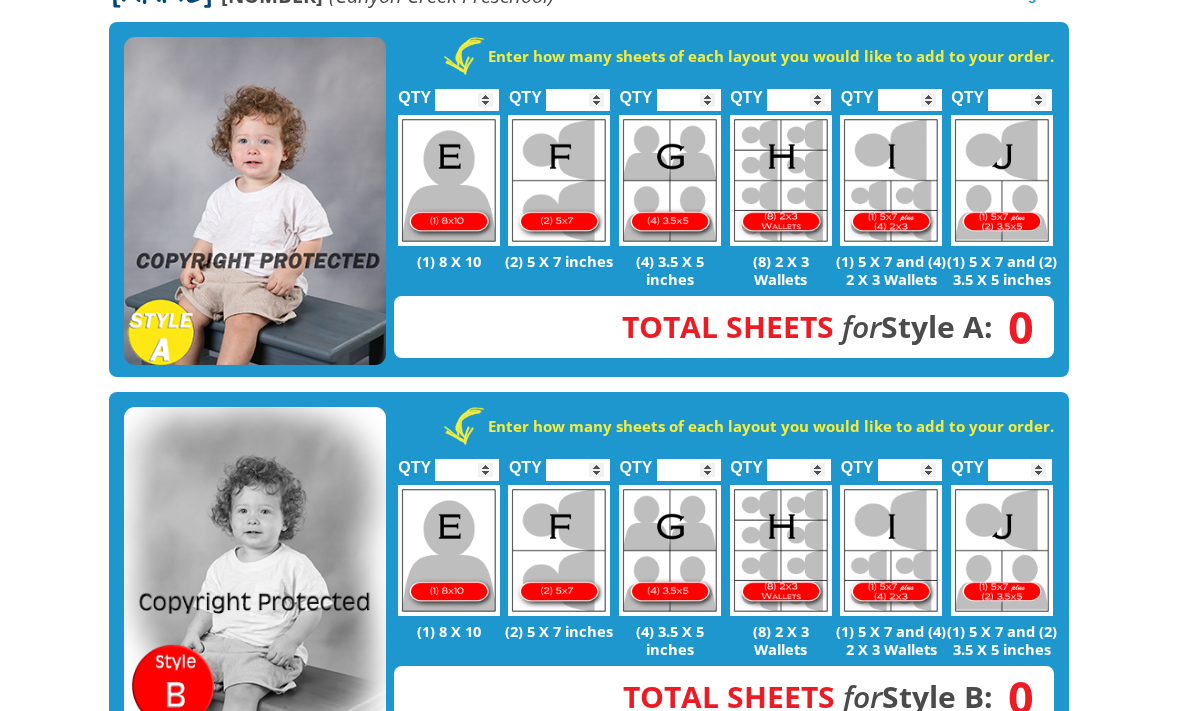 scroll, scrollTop: 407, scrollLeft: 0, axis: vertical 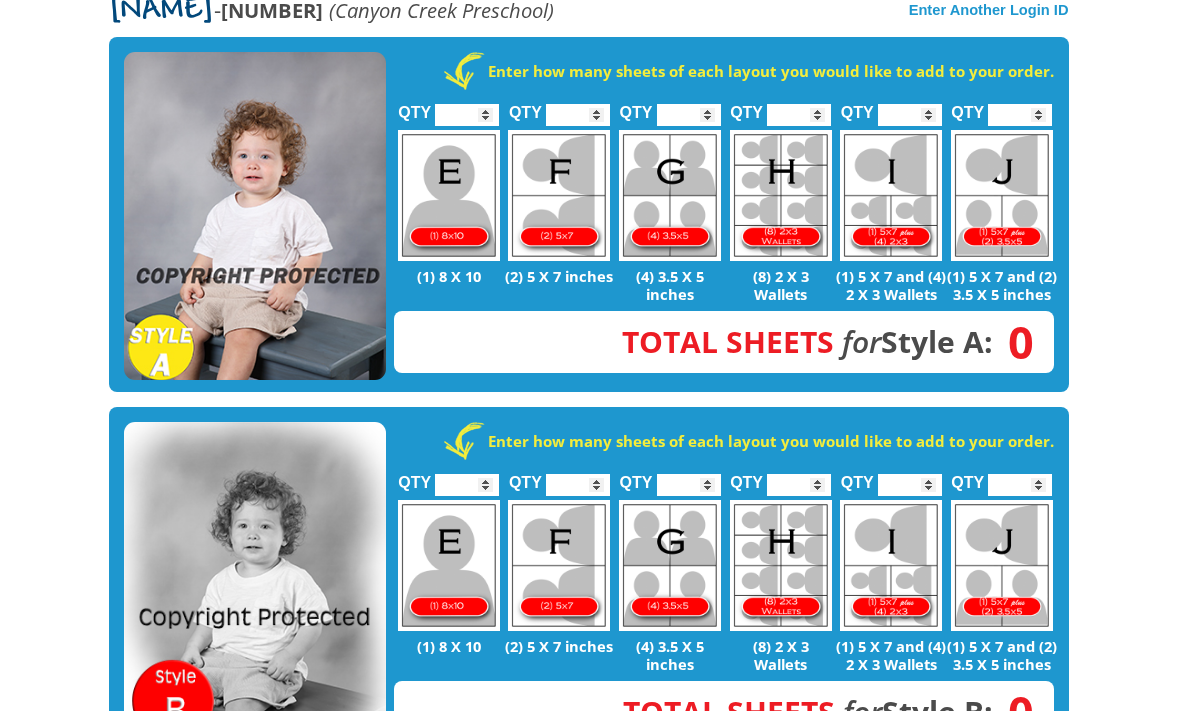 click on "*" at bounding box center [467, 115] 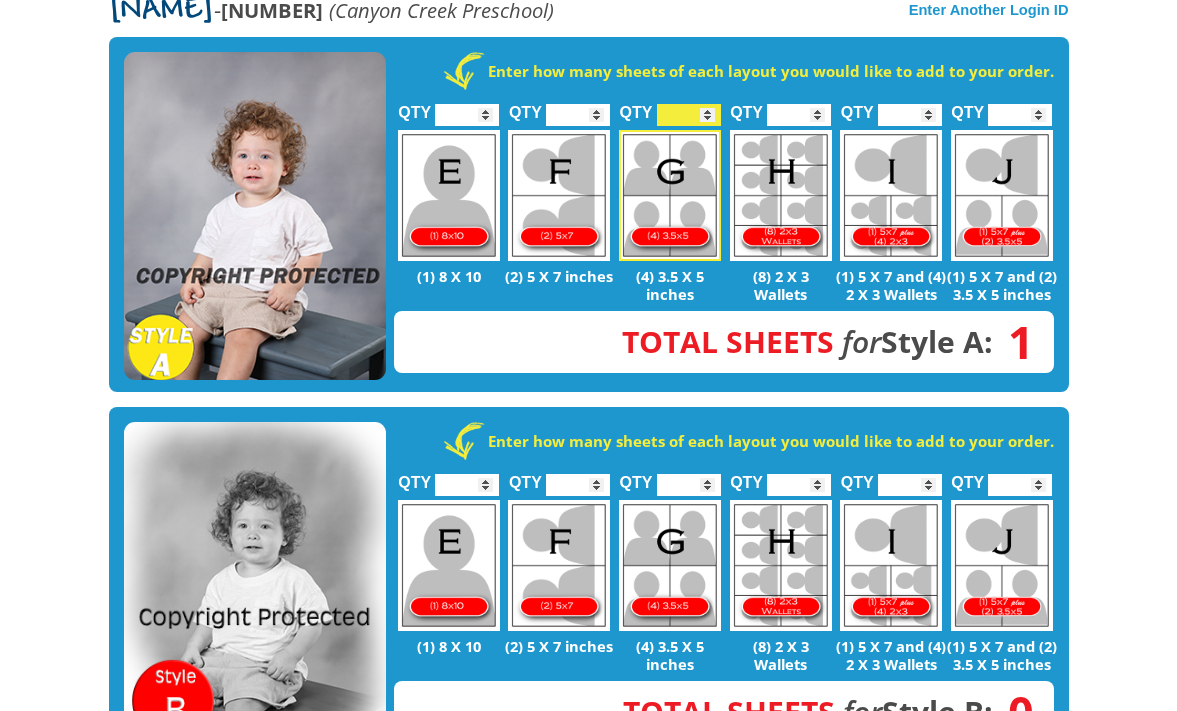 type on "*" 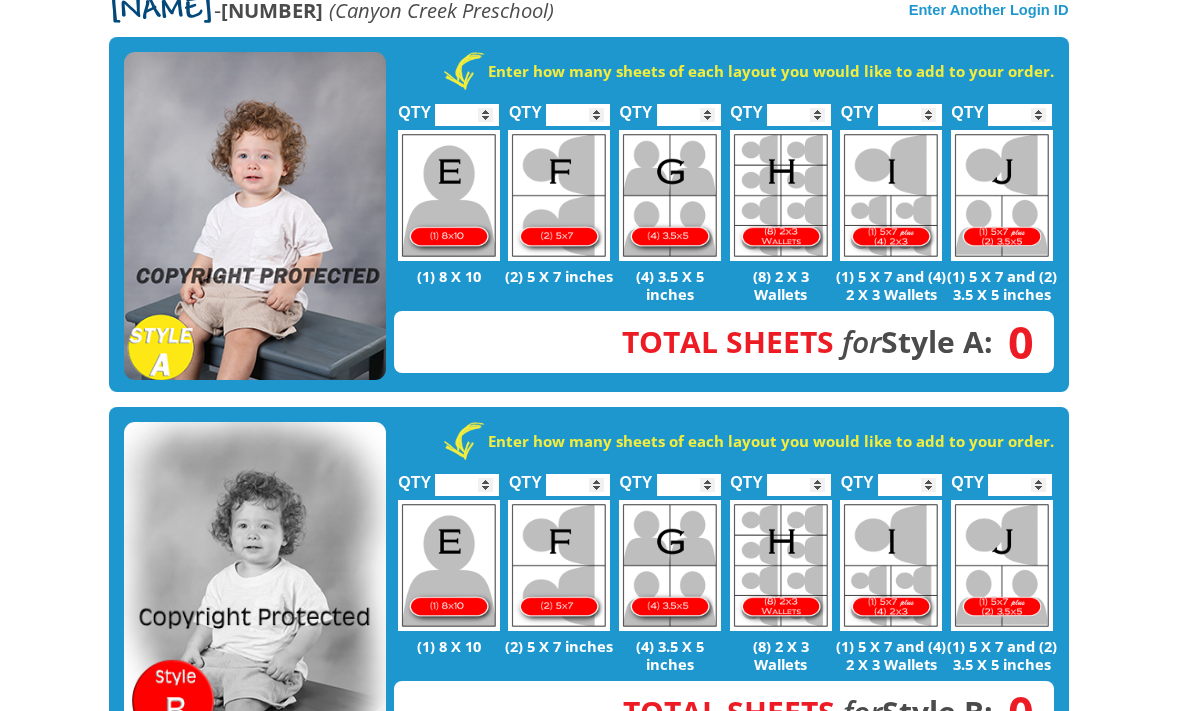 type on "*" 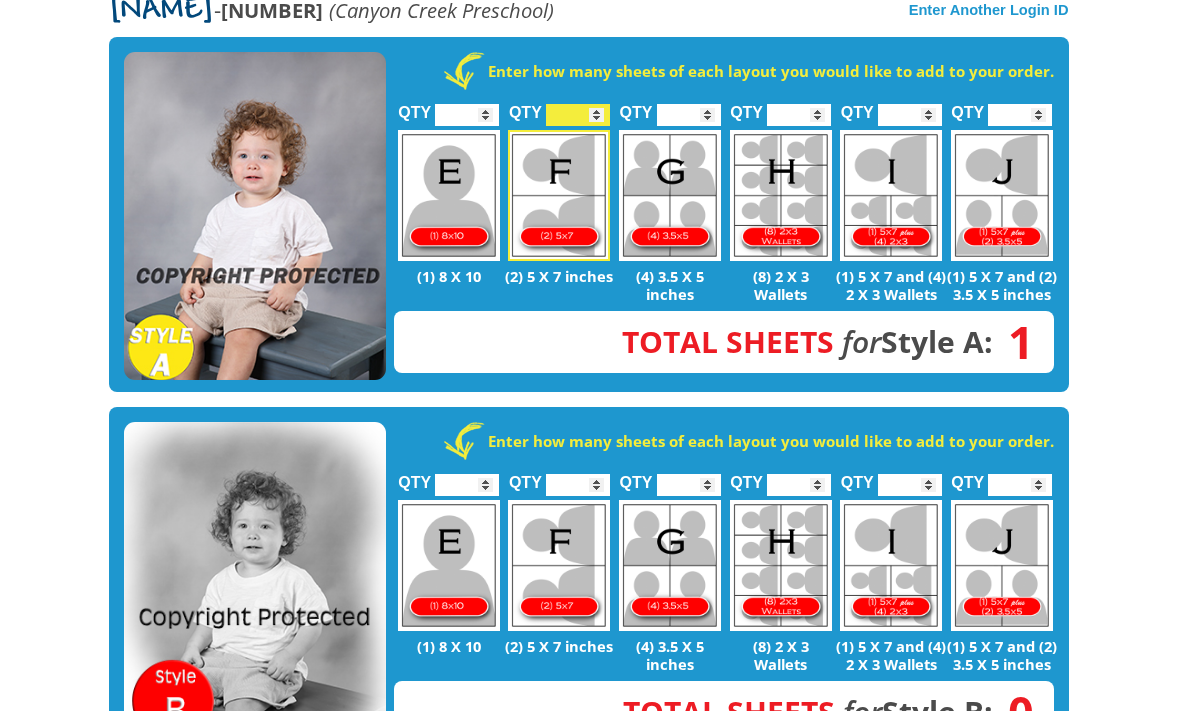 click on "*" at bounding box center (467, 115) 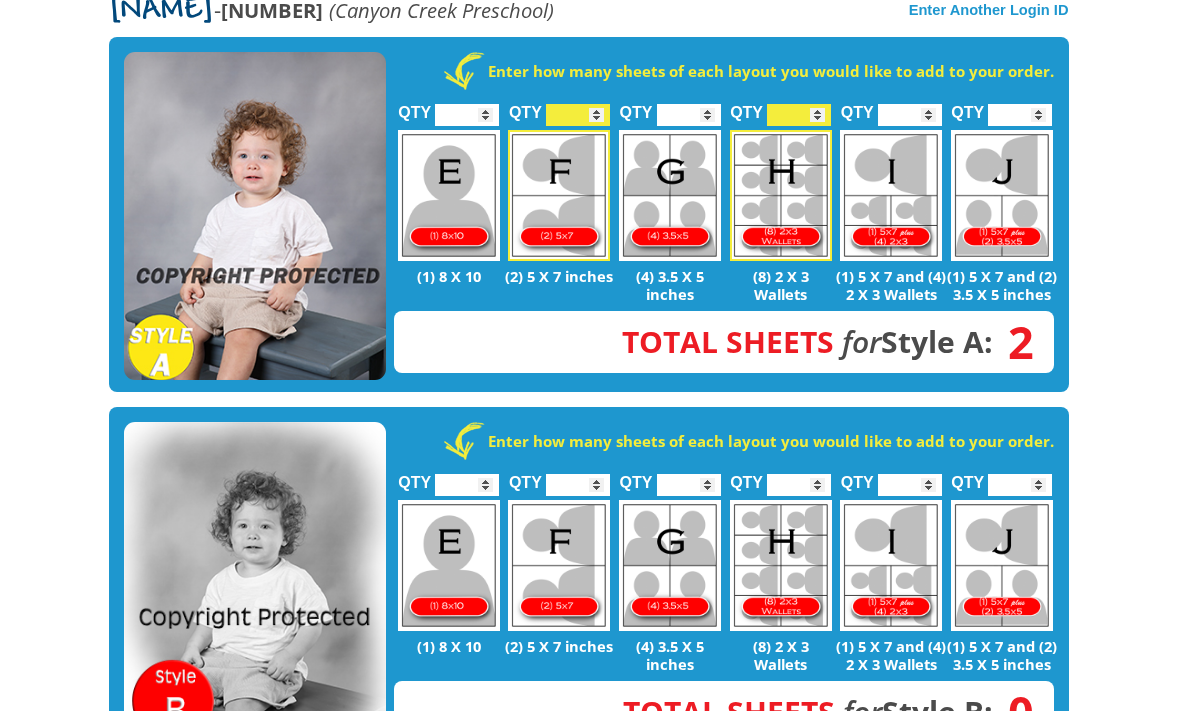 type on "*" 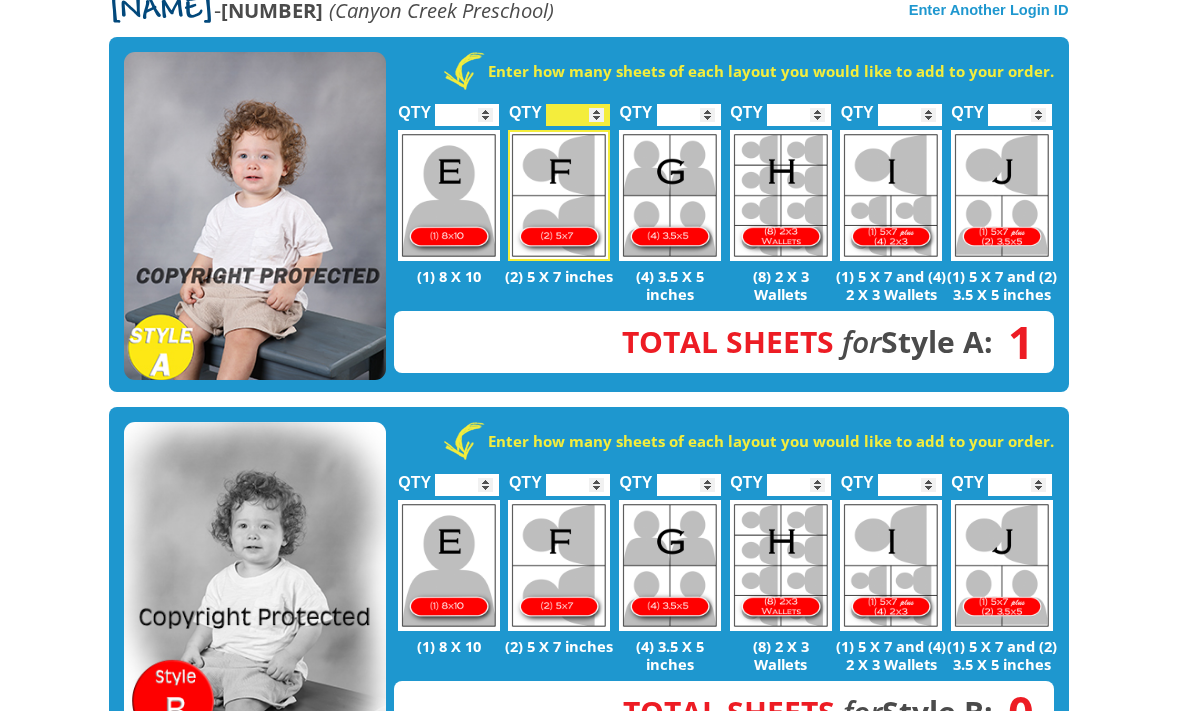 type on "*" 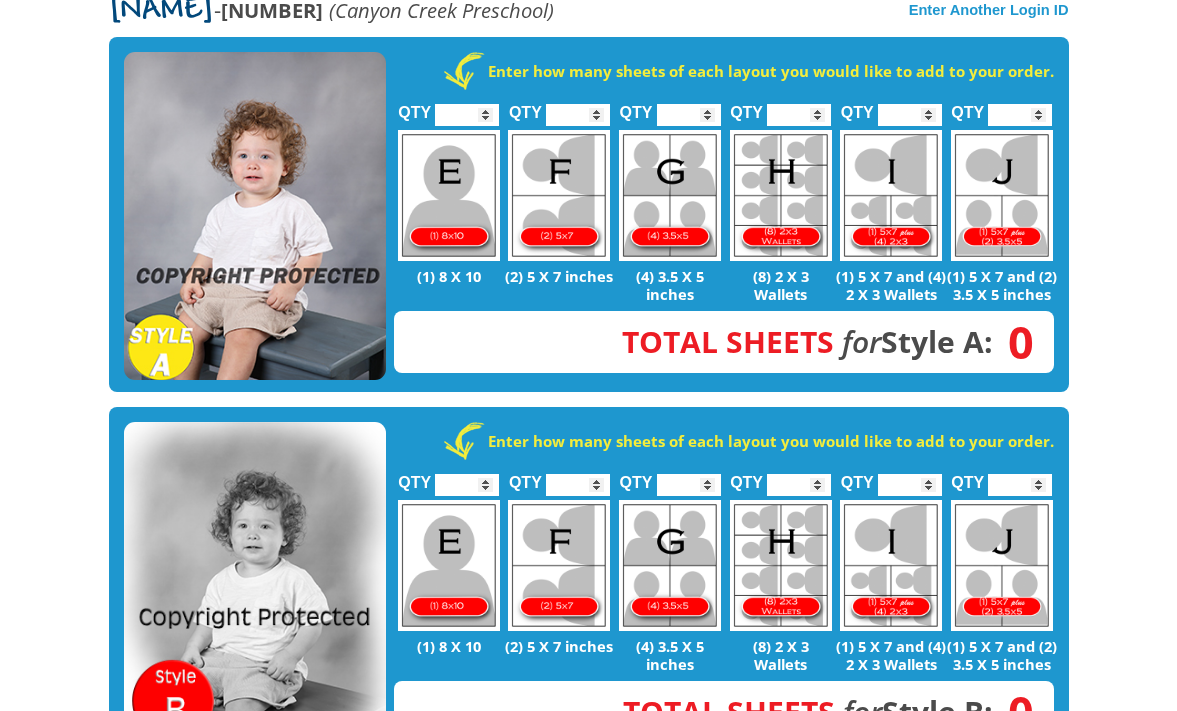 click on "*" at bounding box center [467, 115] 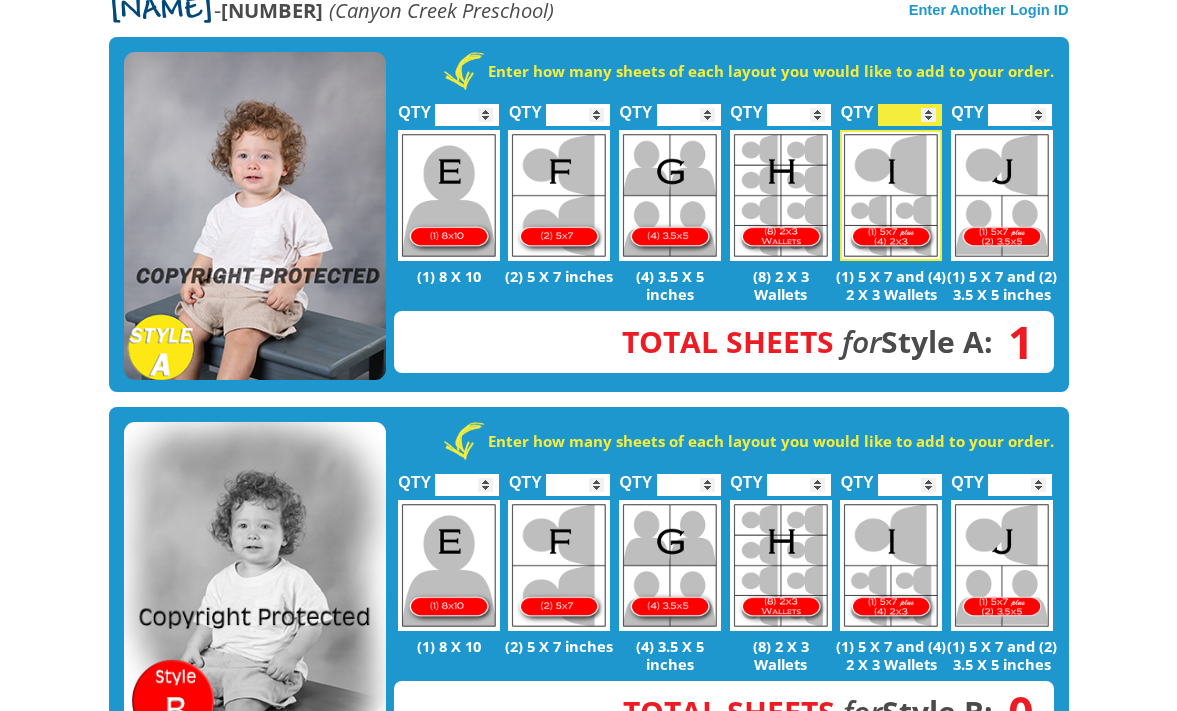 type on "*" 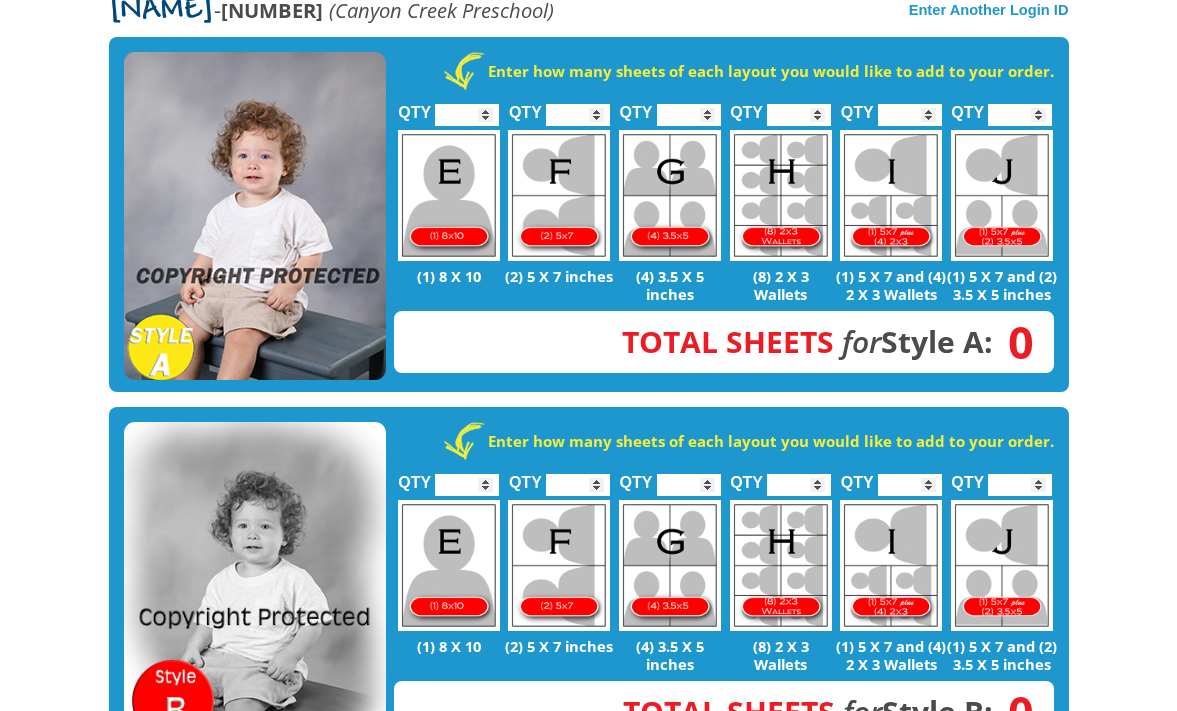 type on "*" 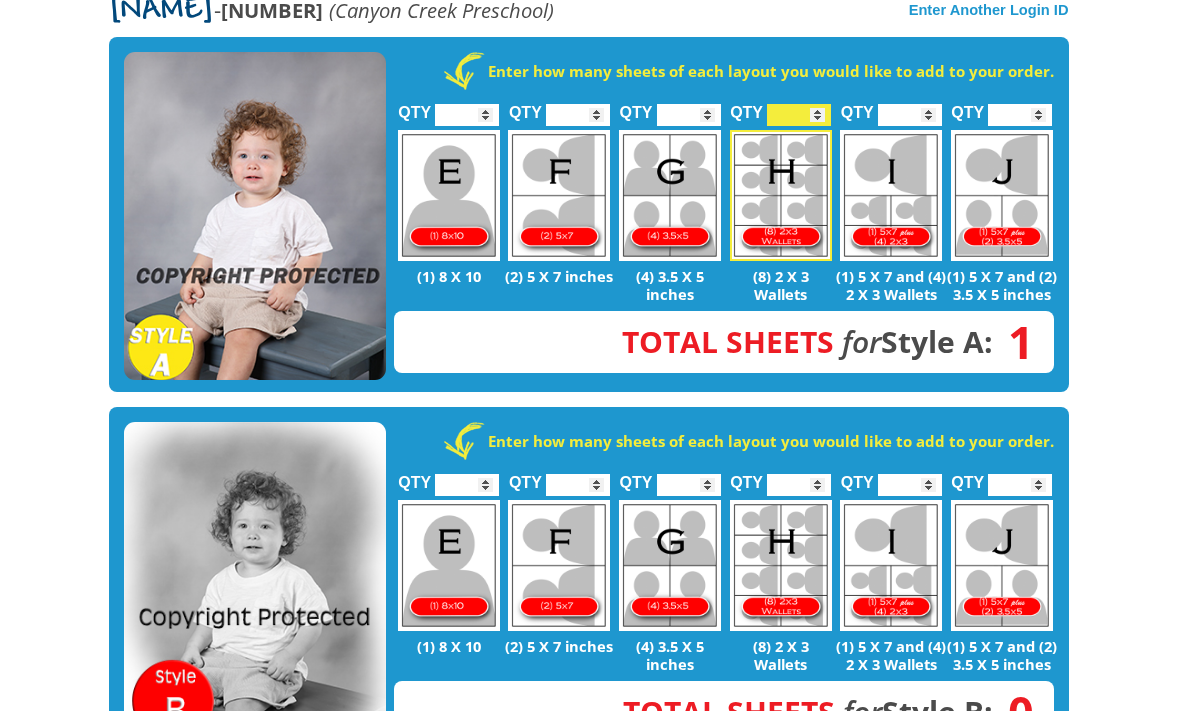 type on "*" 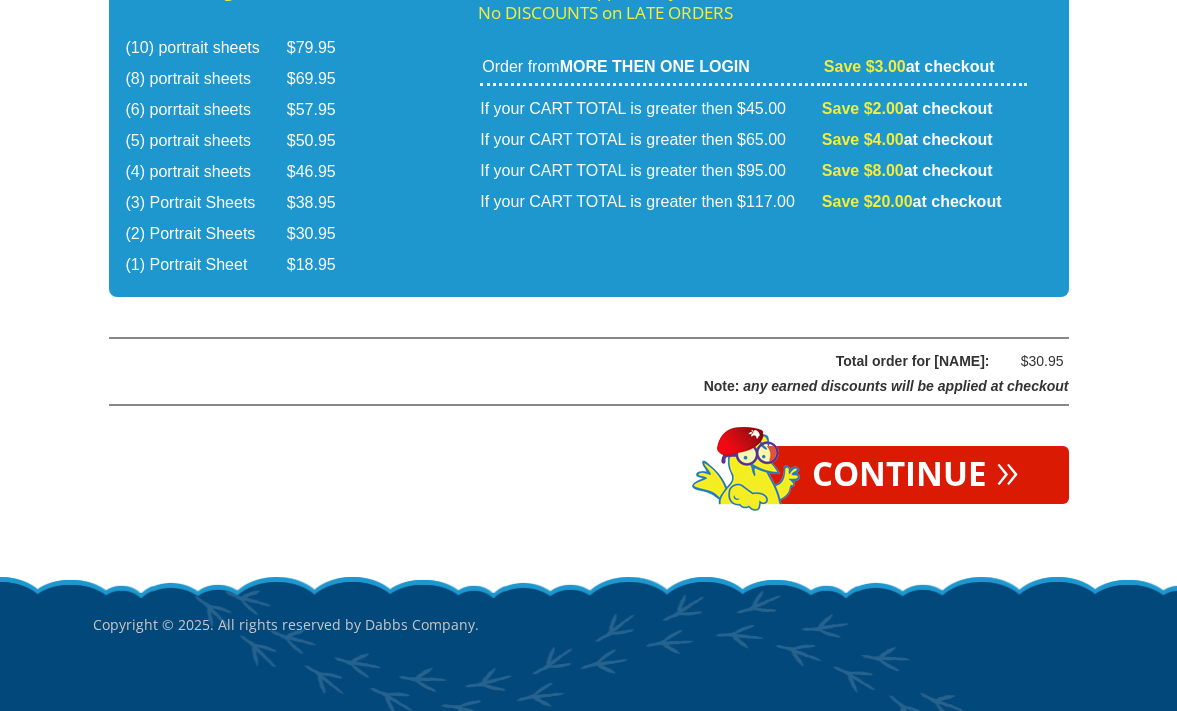 scroll, scrollTop: 3465, scrollLeft: 0, axis: vertical 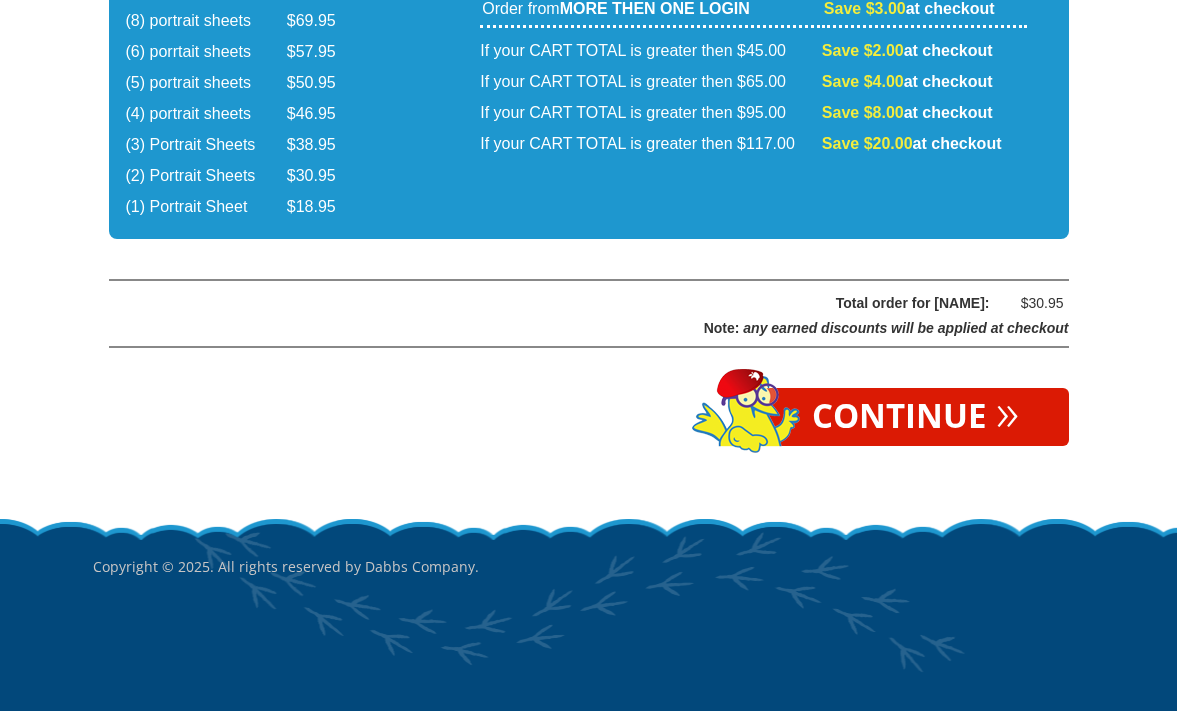 click on "Continue
»" at bounding box center (915, 417) 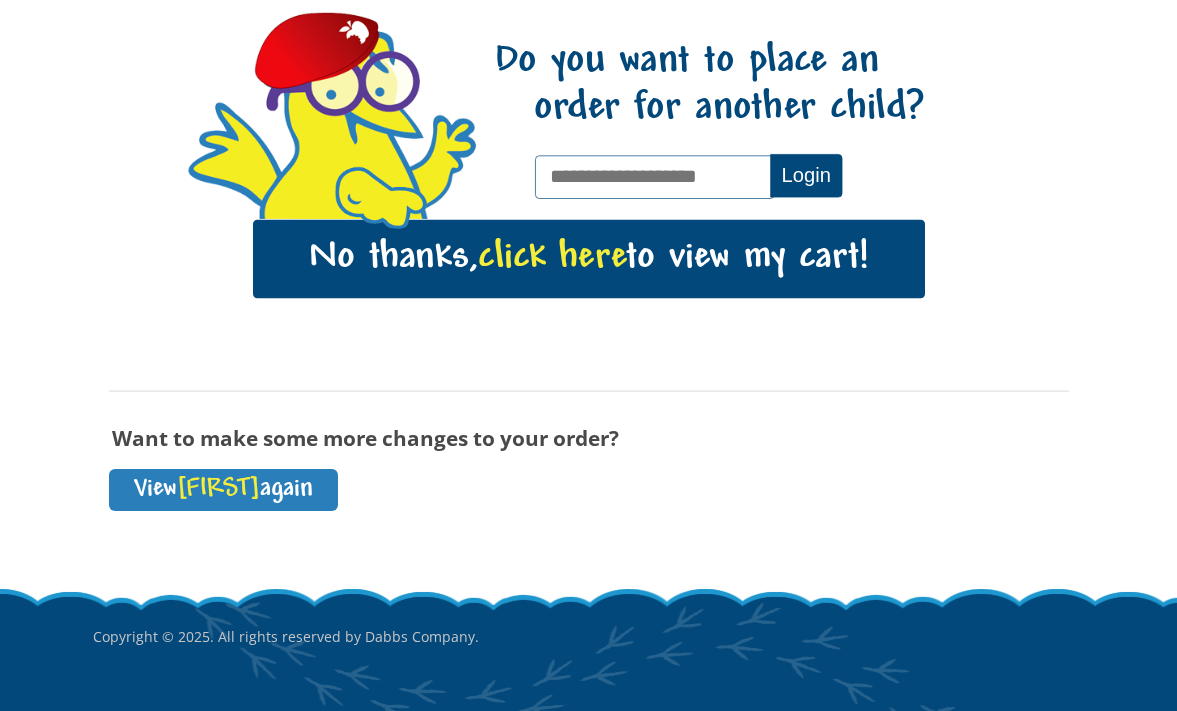 scroll, scrollTop: 296, scrollLeft: 0, axis: vertical 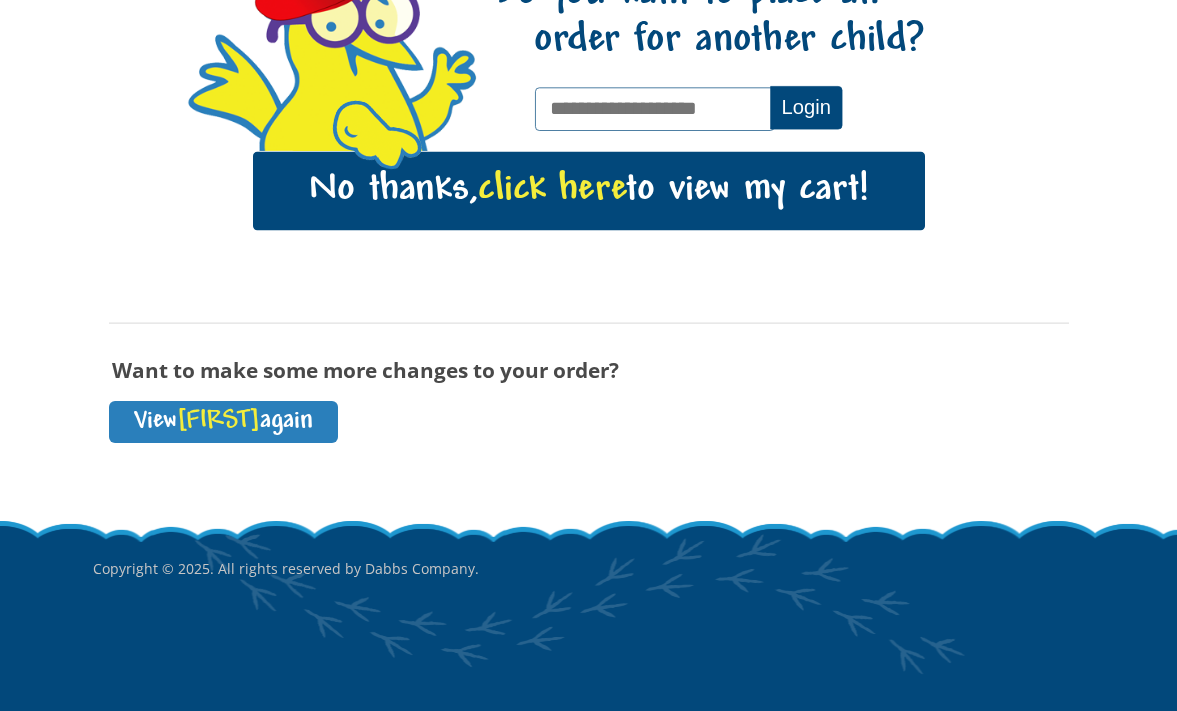 click on "click here" at bounding box center (552, 190) 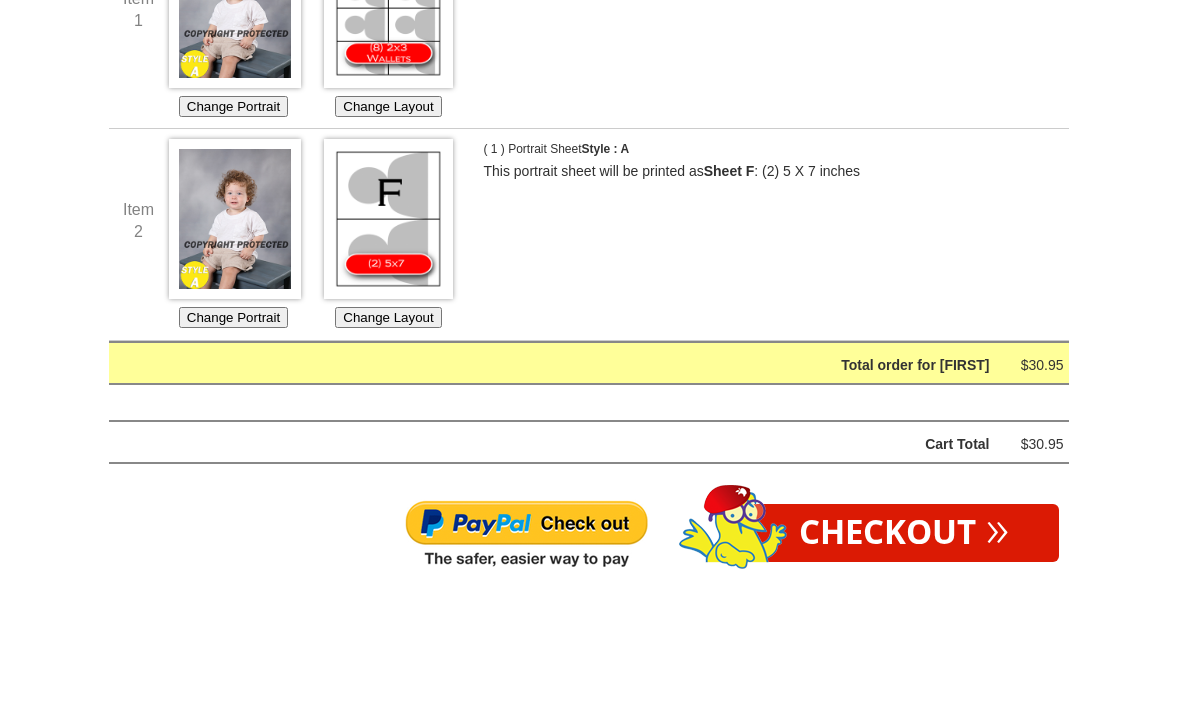 scroll, scrollTop: 560, scrollLeft: 0, axis: vertical 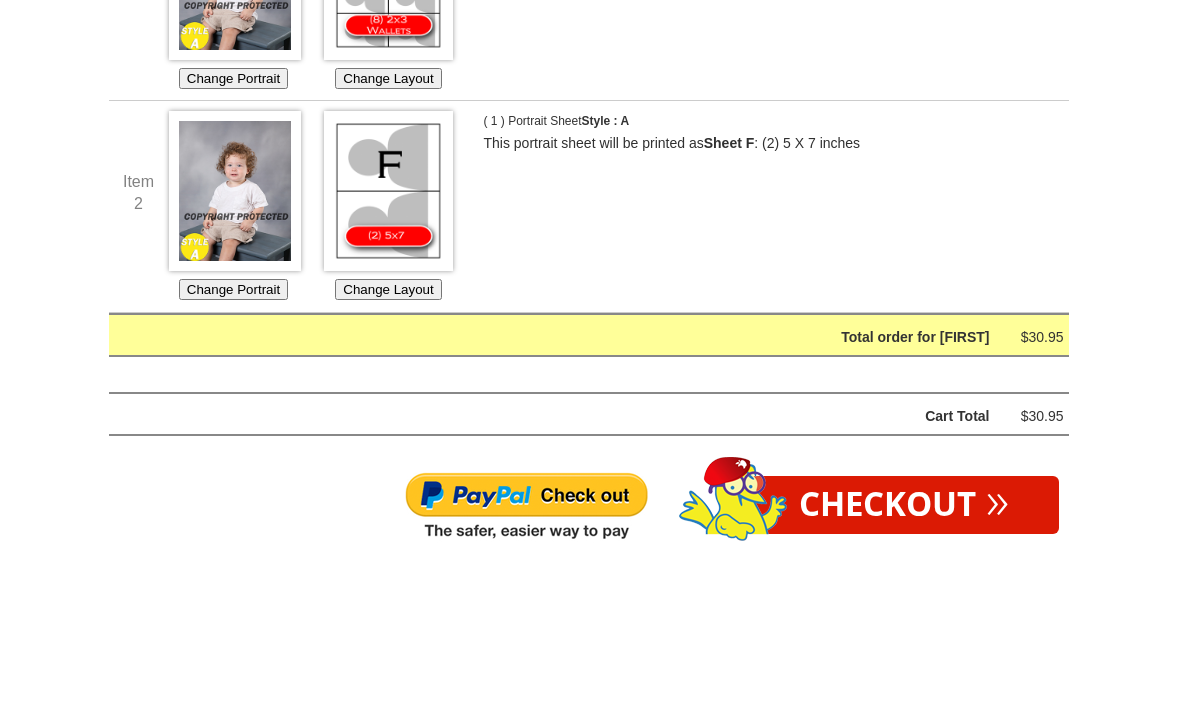 click on "Checkout  »" at bounding box center [904, 505] 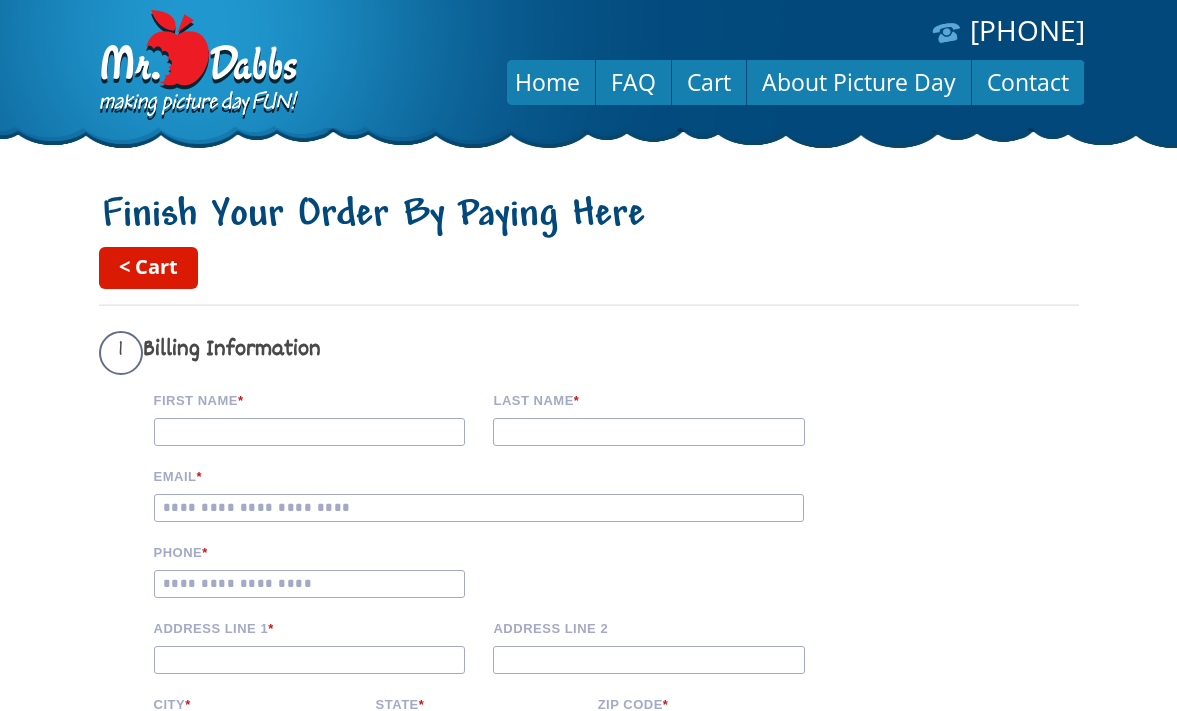 scroll, scrollTop: 0, scrollLeft: 0, axis: both 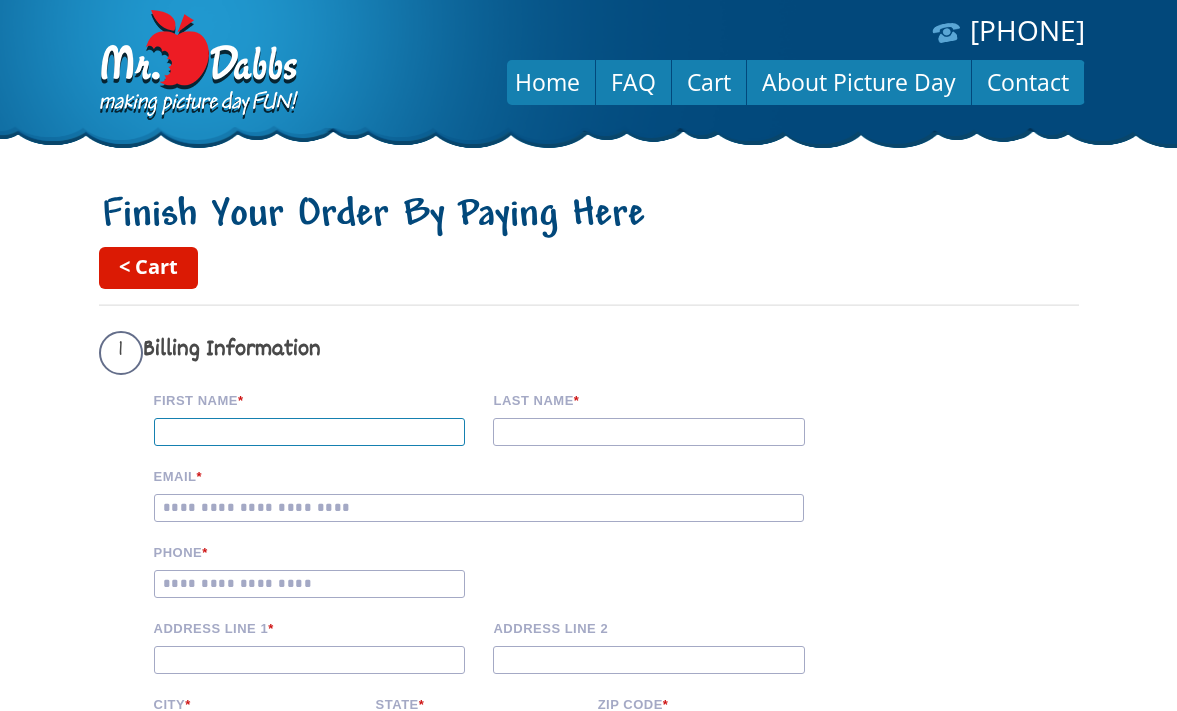 click on "First Name  *" at bounding box center [310, 432] 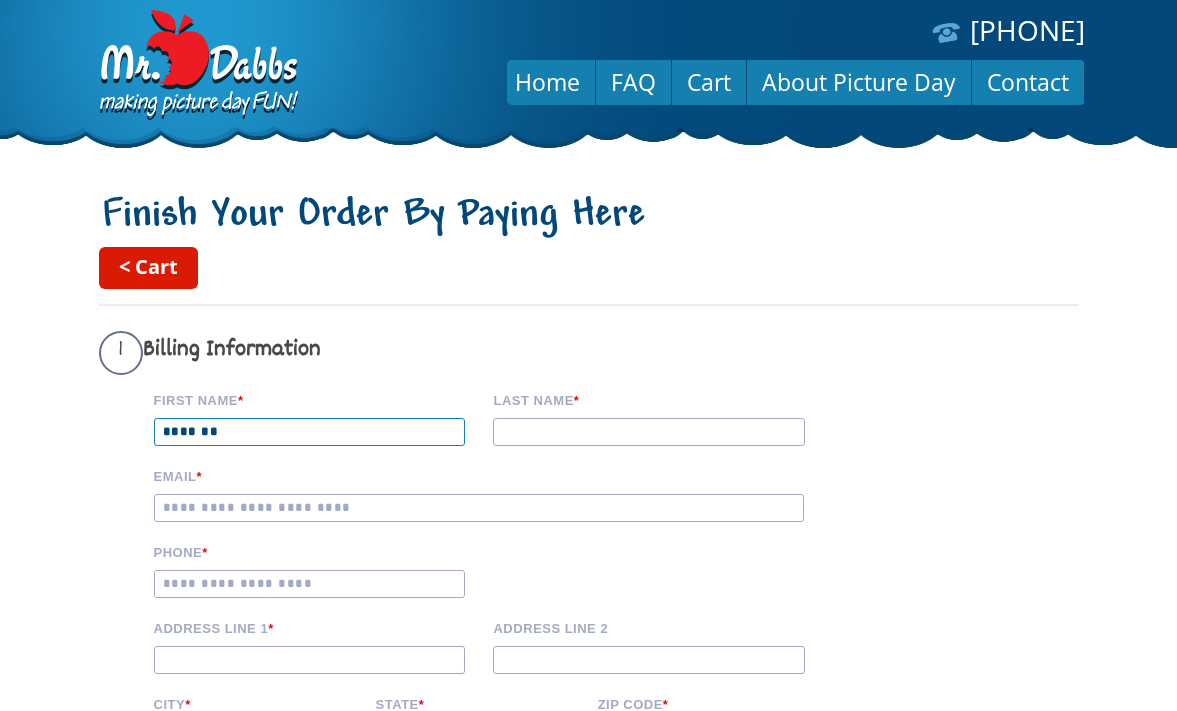type on "*******" 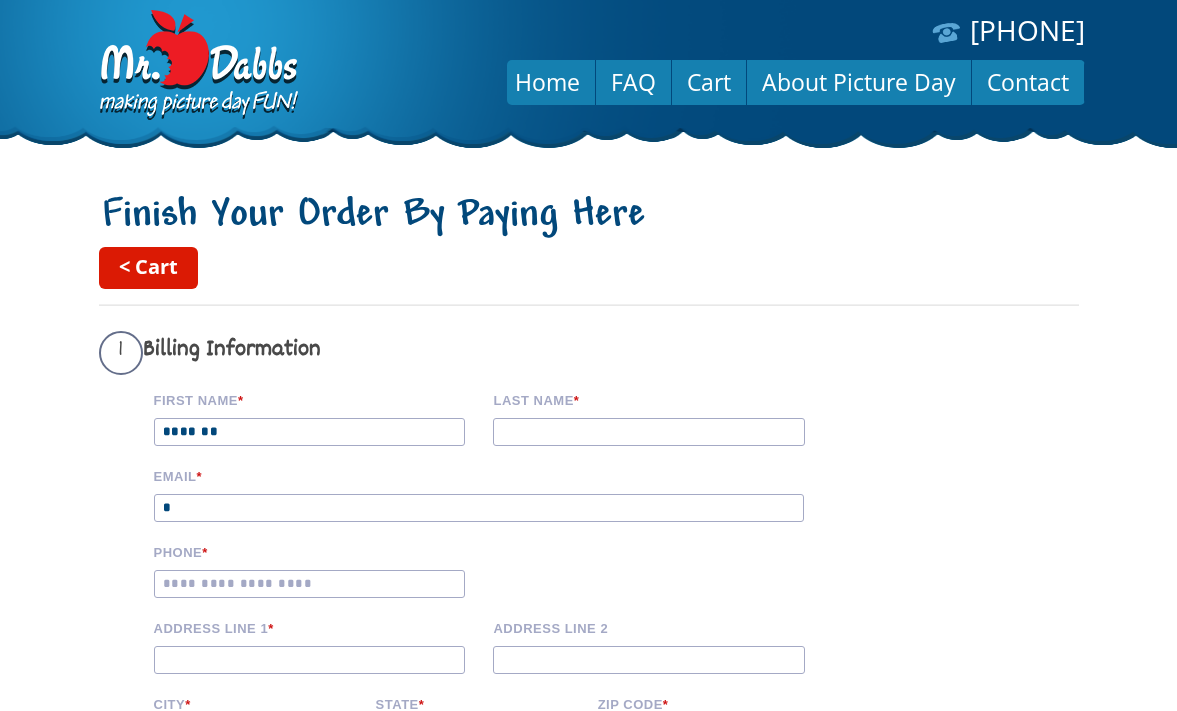 type on "*" 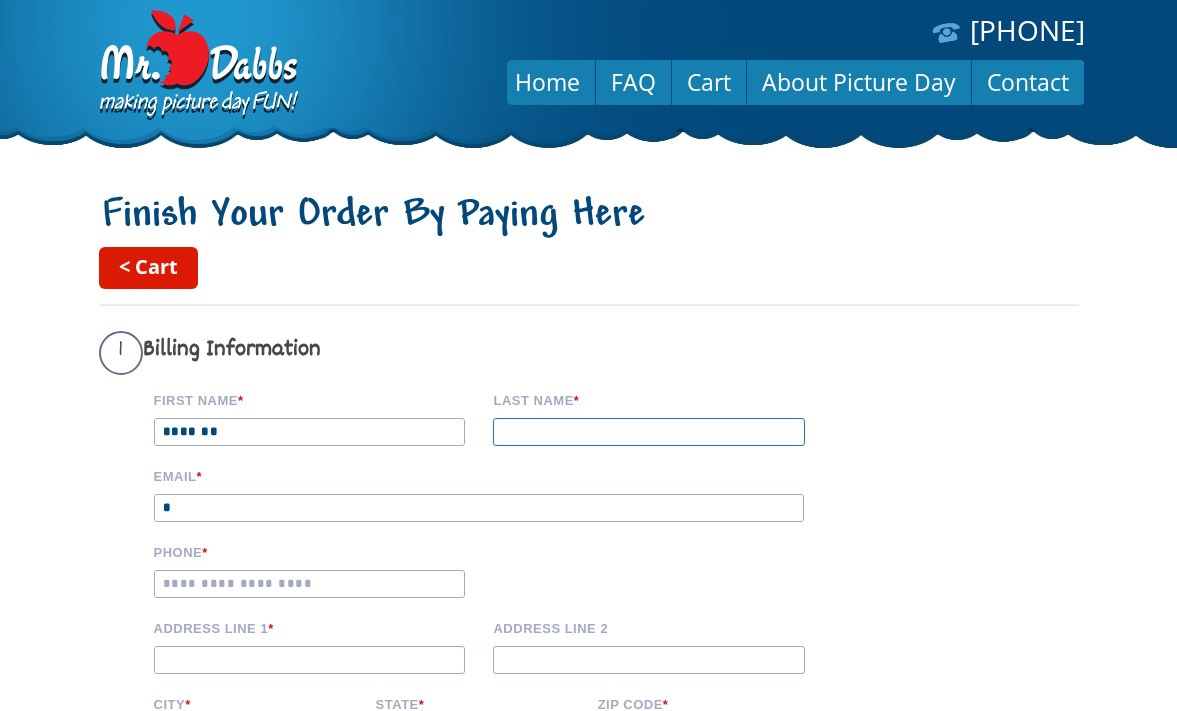 click on "Last name  *" at bounding box center (649, 432) 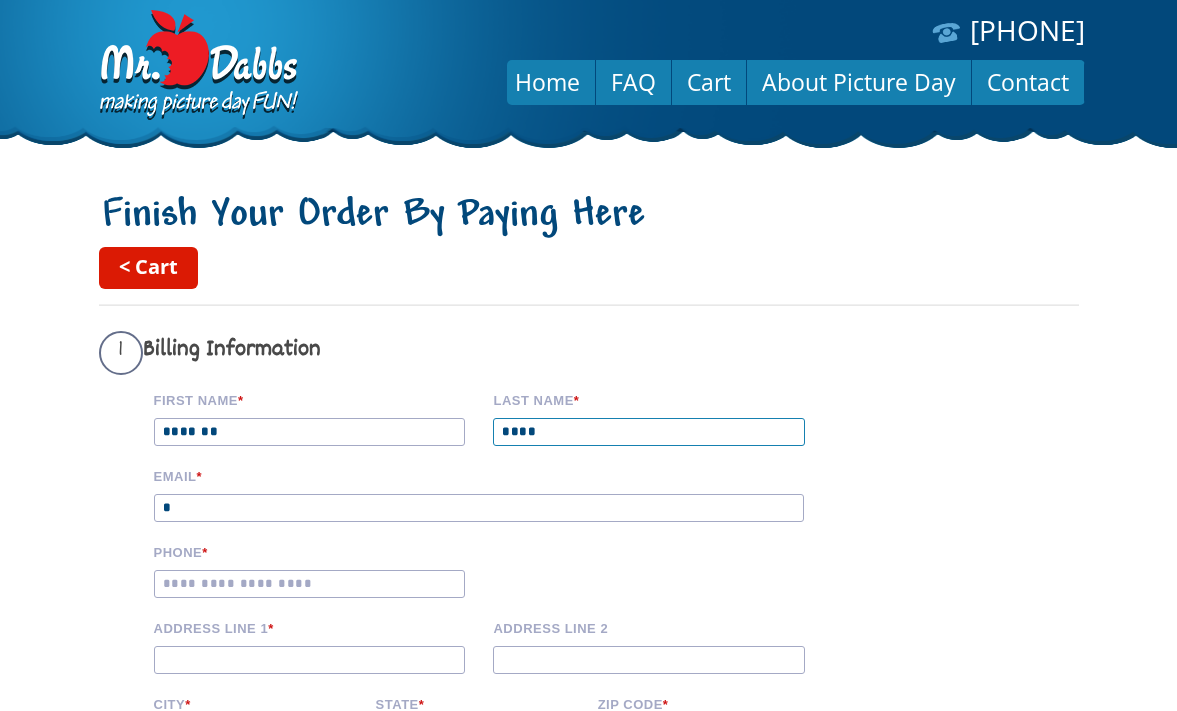 type on "****" 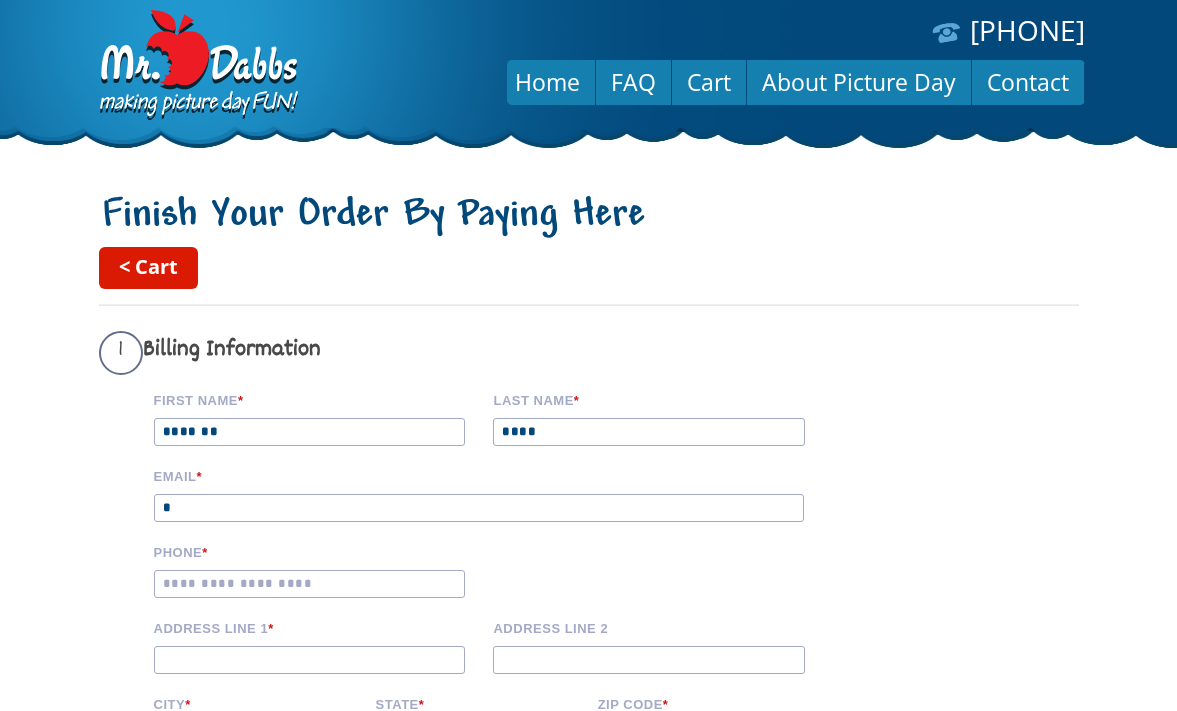 click on "*" at bounding box center (479, 508) 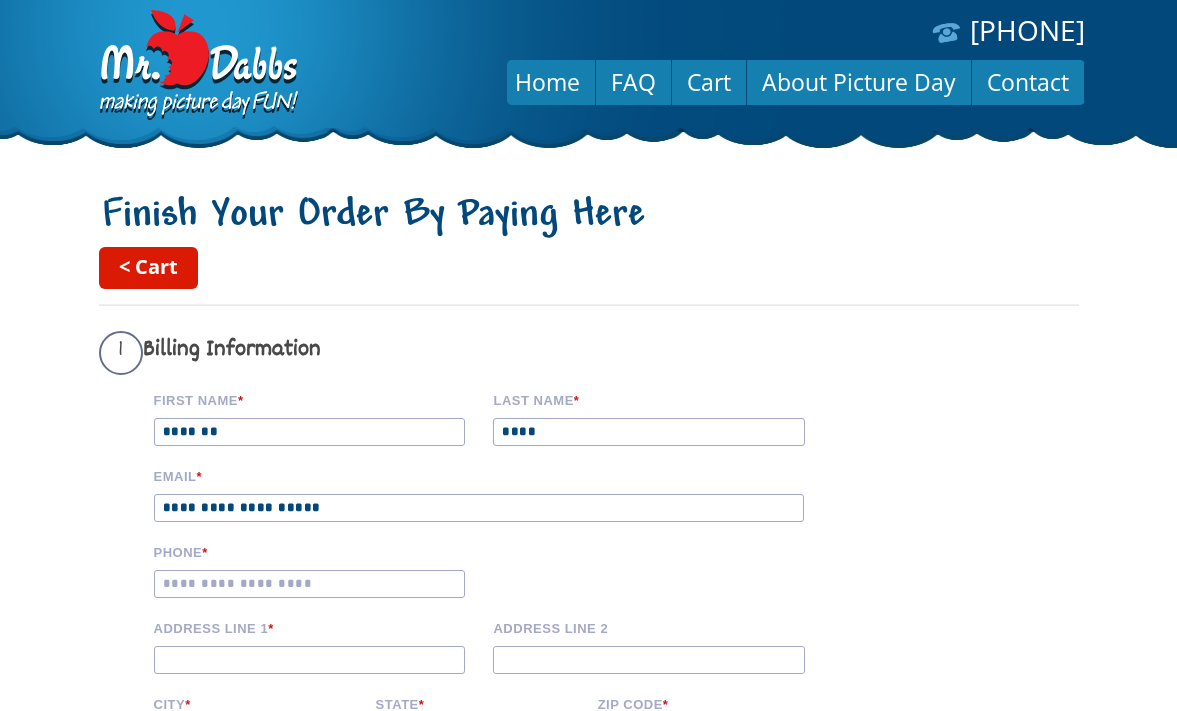 type on "**********" 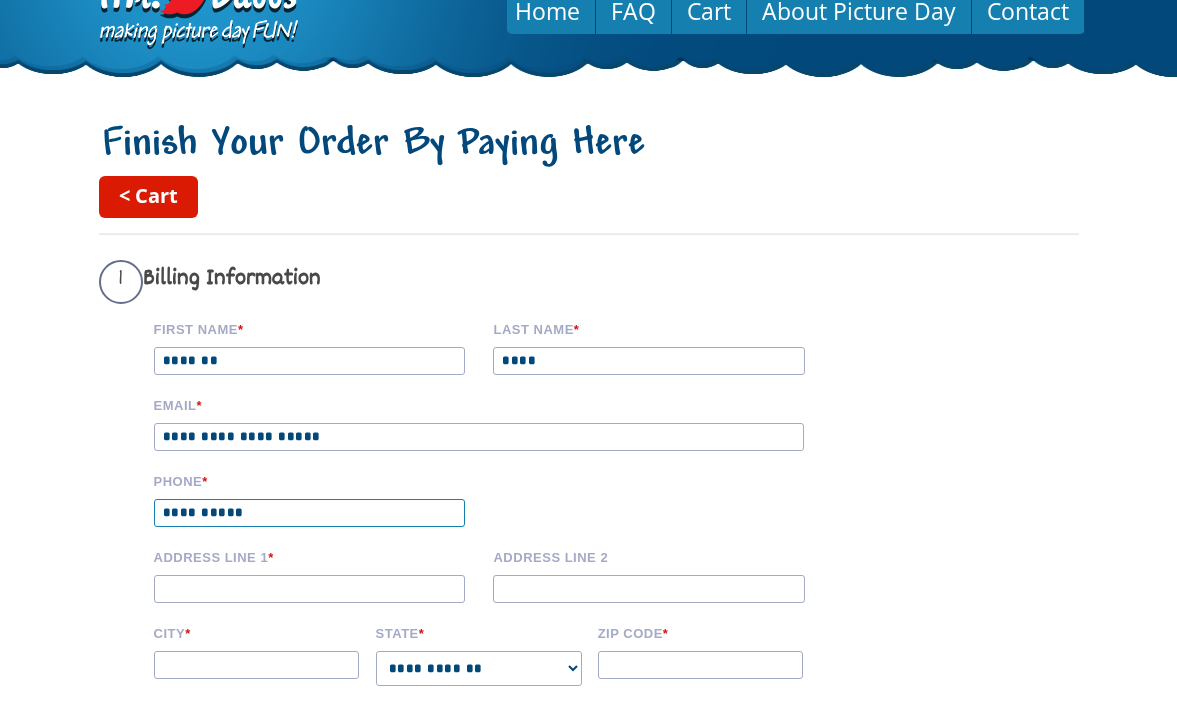 scroll, scrollTop: 85, scrollLeft: 0, axis: vertical 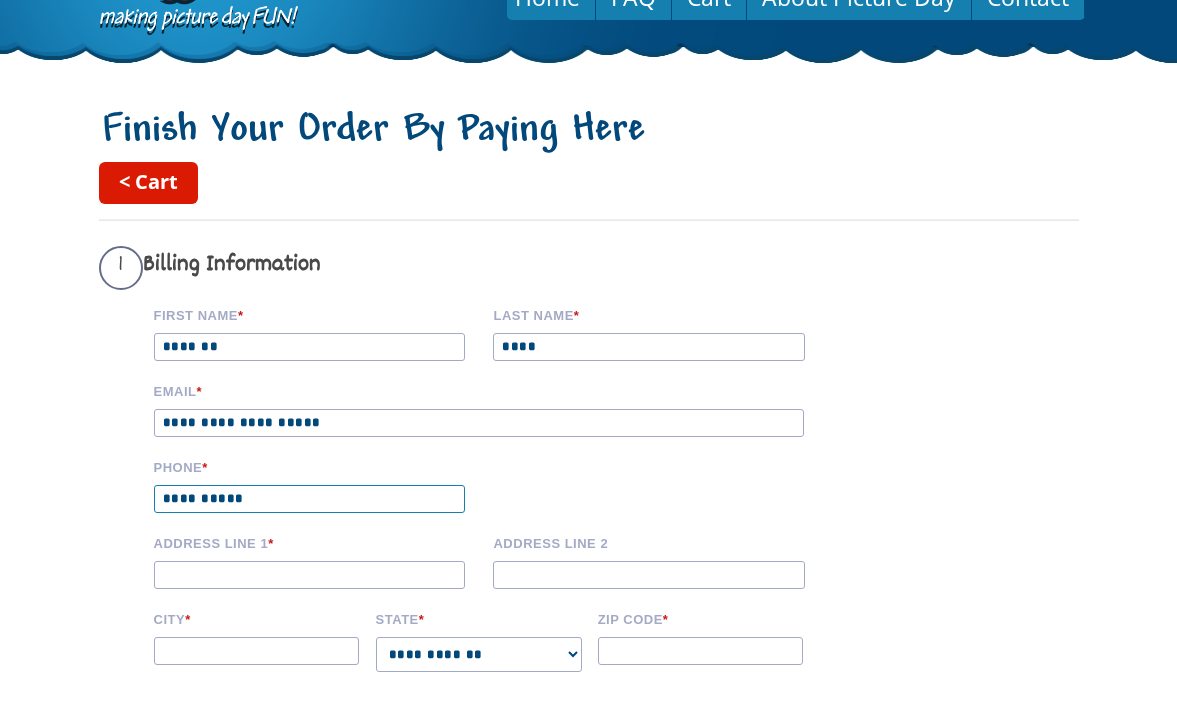 type on "**********" 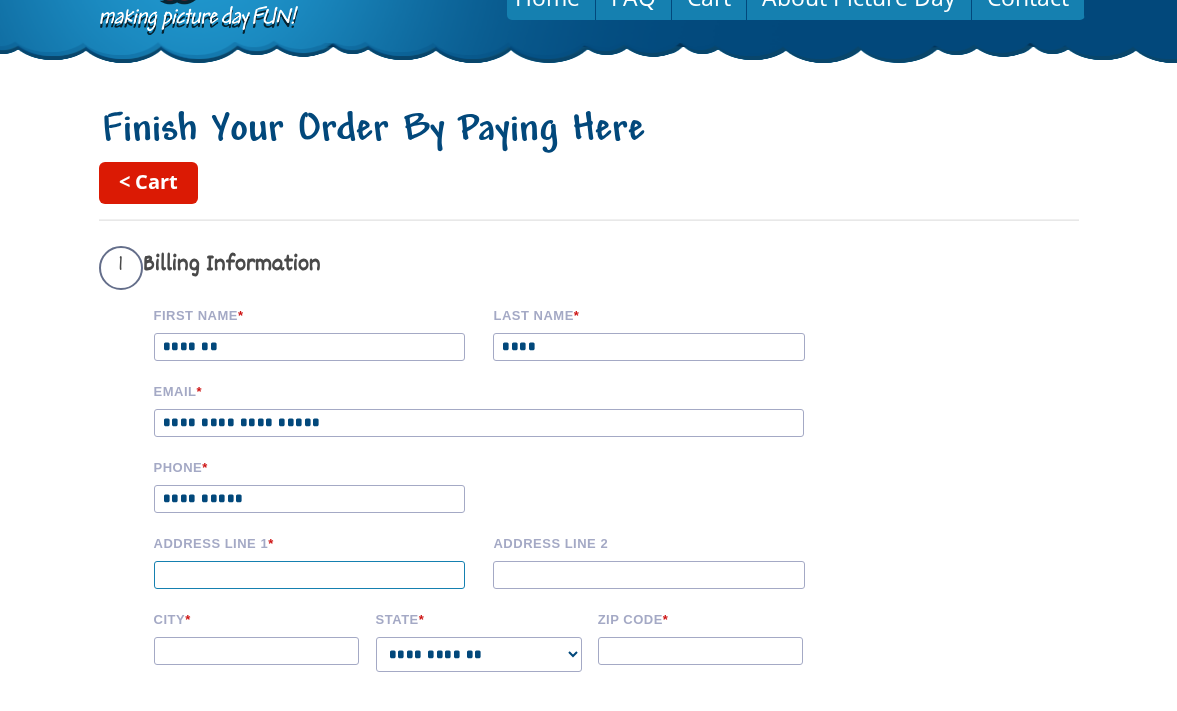 click on "Address Line 1  *" at bounding box center [310, 575] 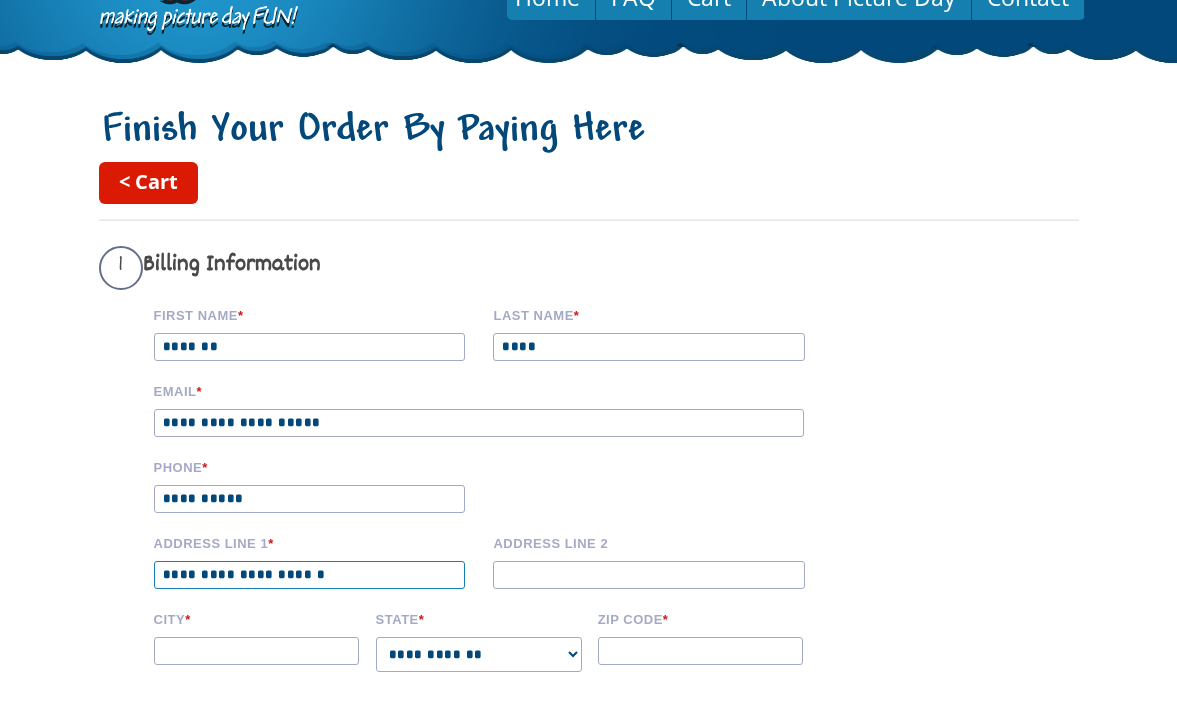 type on "**********" 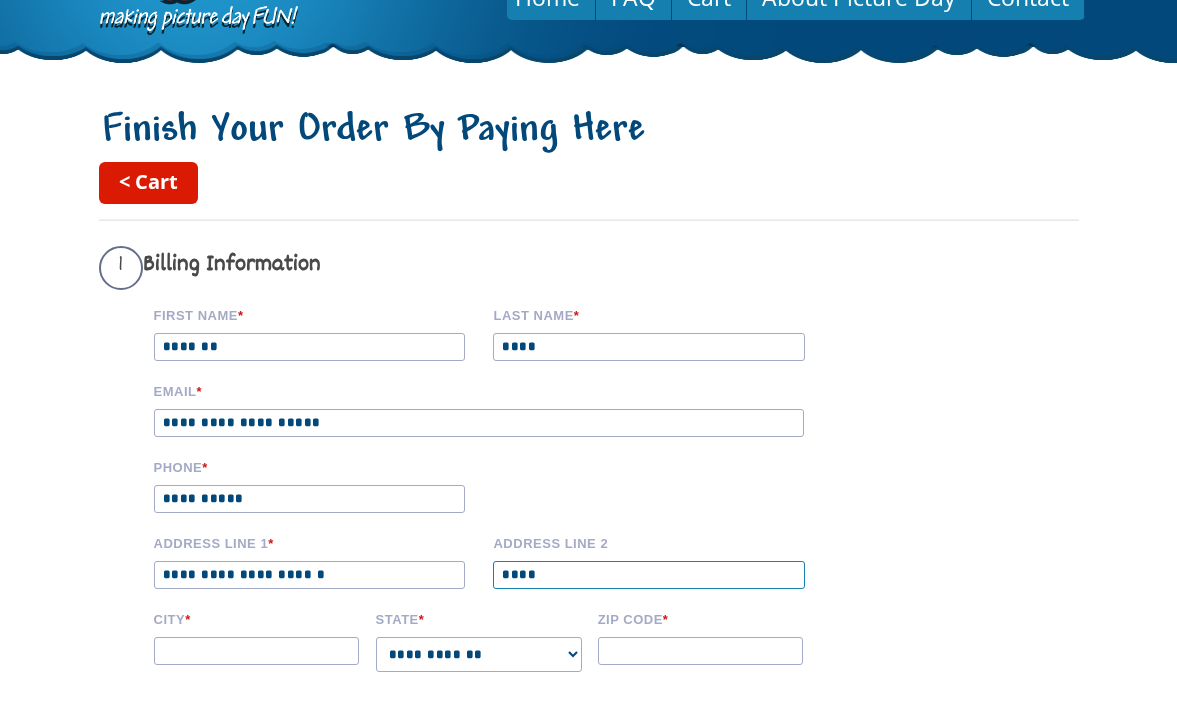 type on "****" 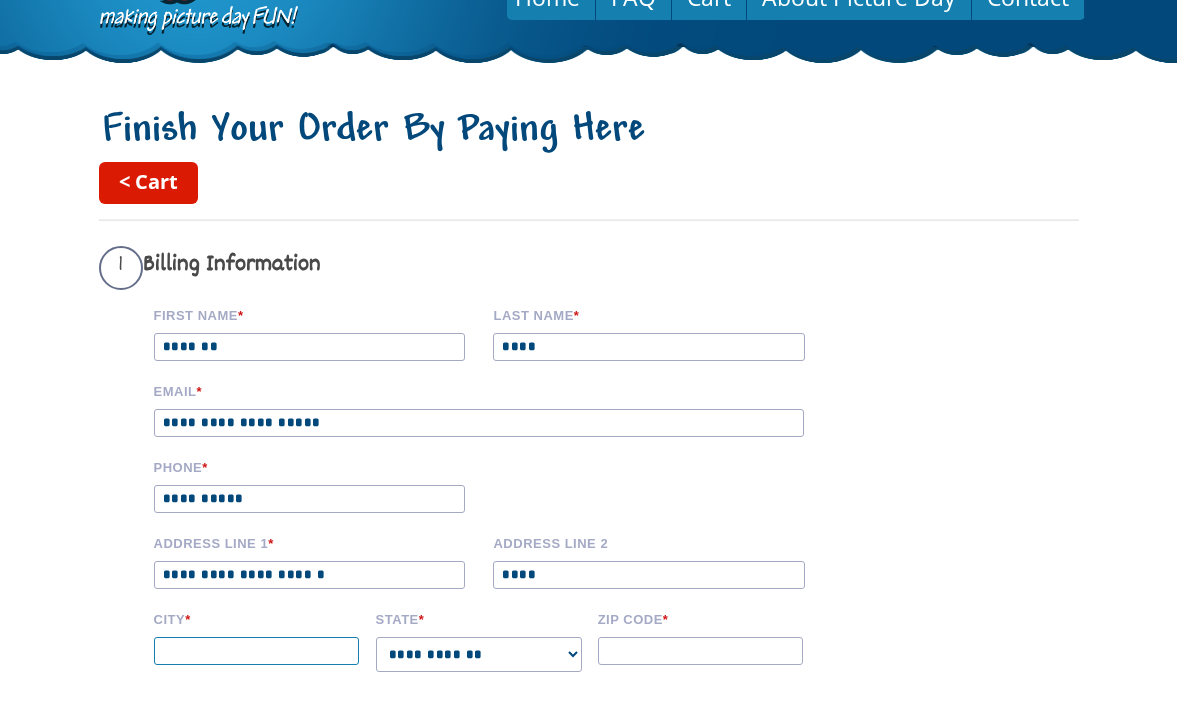 click on "City  *" at bounding box center (257, 651) 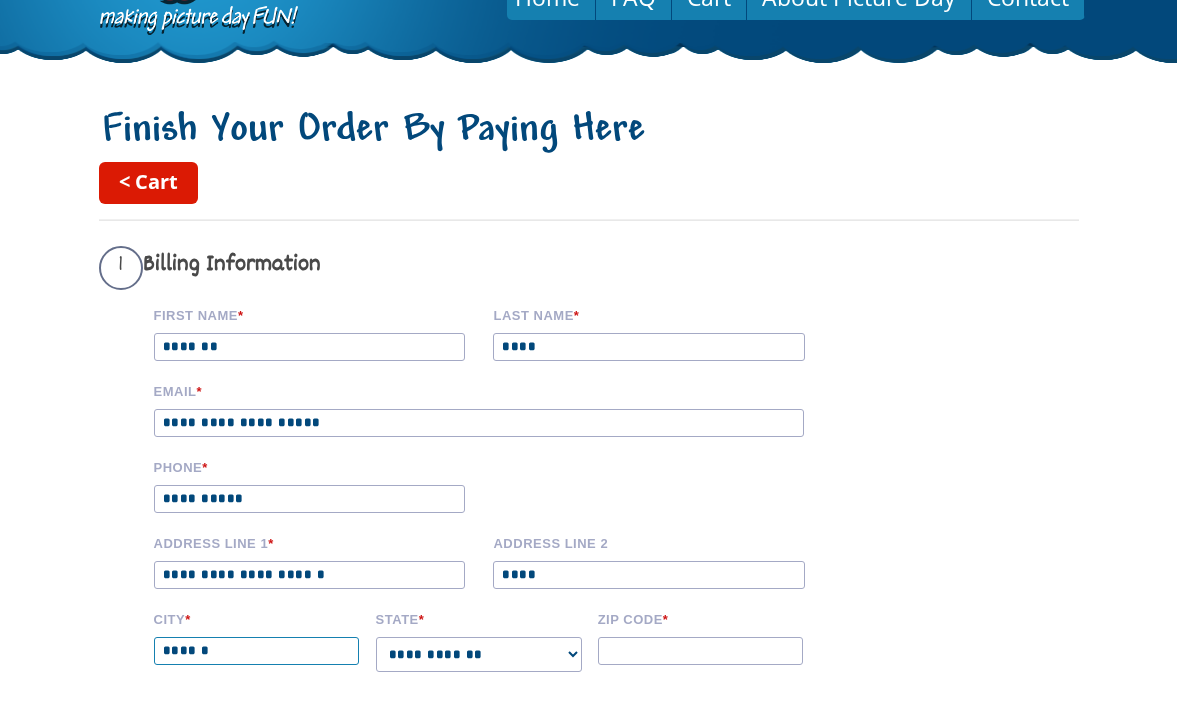 type on "******" 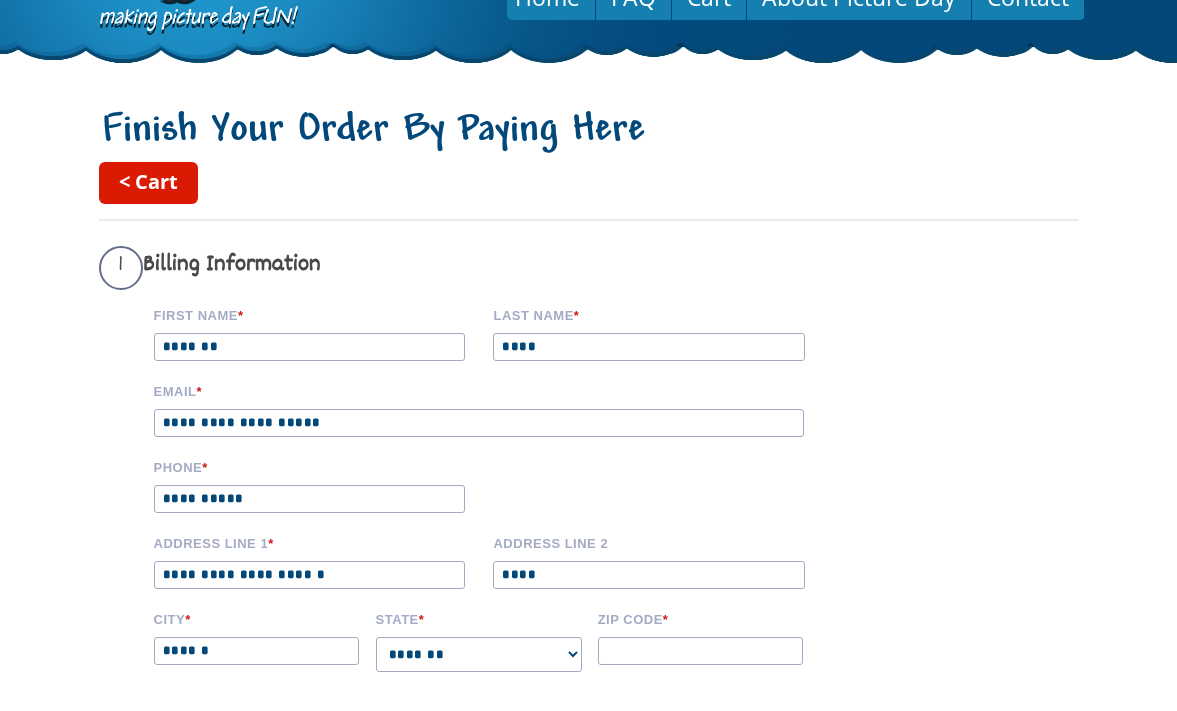 click on "**********" at bounding box center (479, 654) 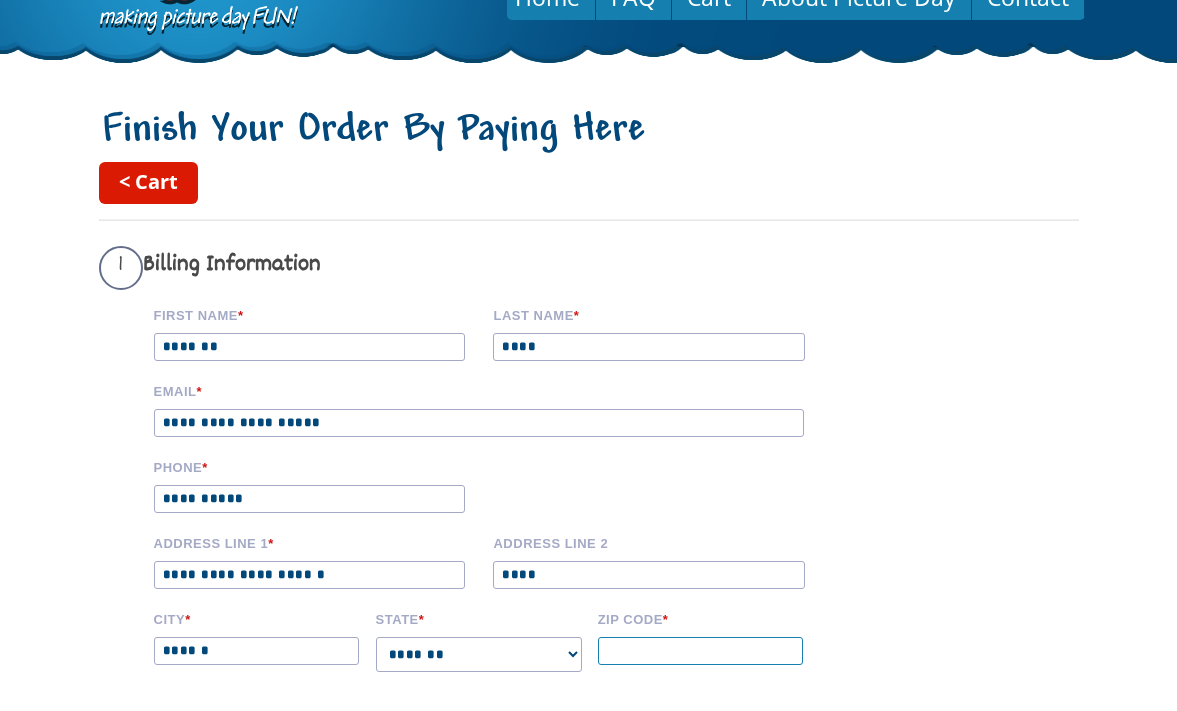 click on "Zip code  *" at bounding box center (701, 651) 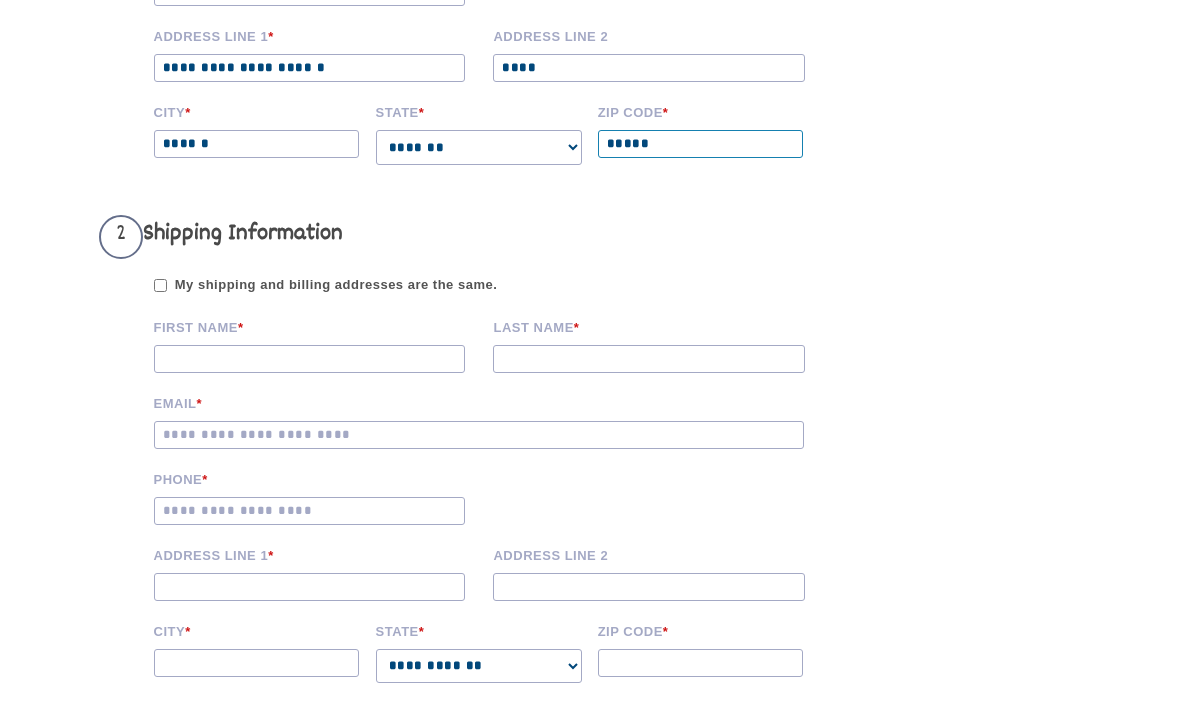scroll, scrollTop: 646, scrollLeft: 0, axis: vertical 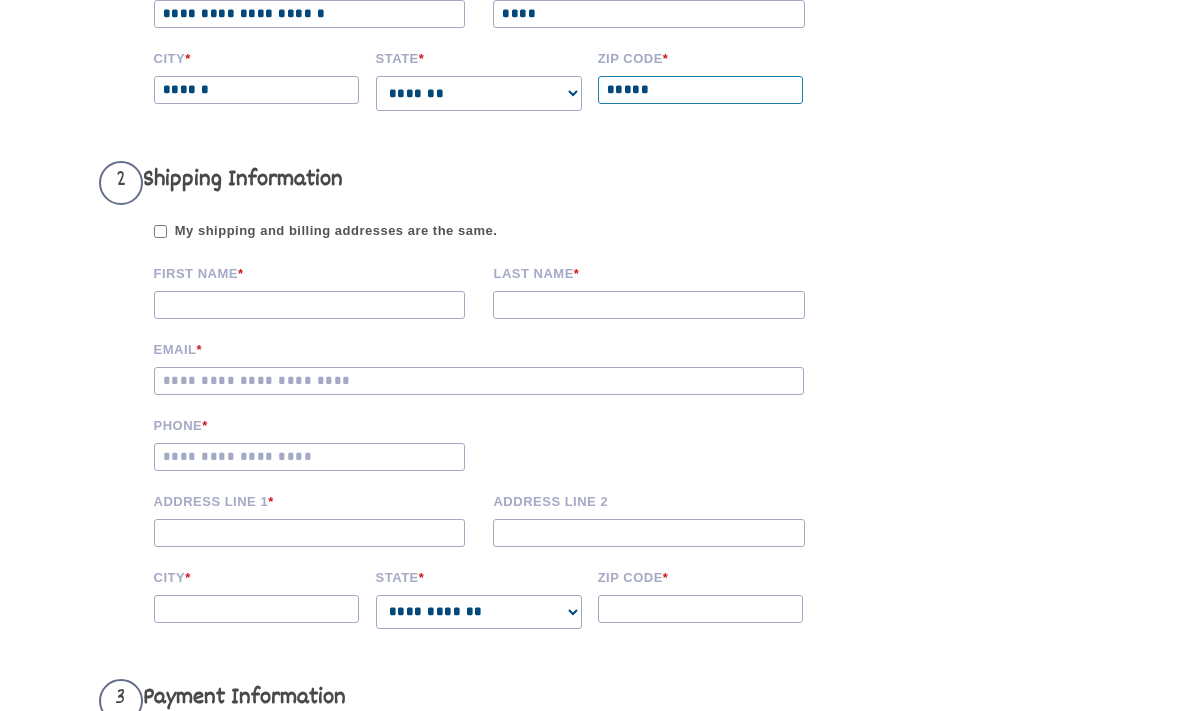 type on "*****" 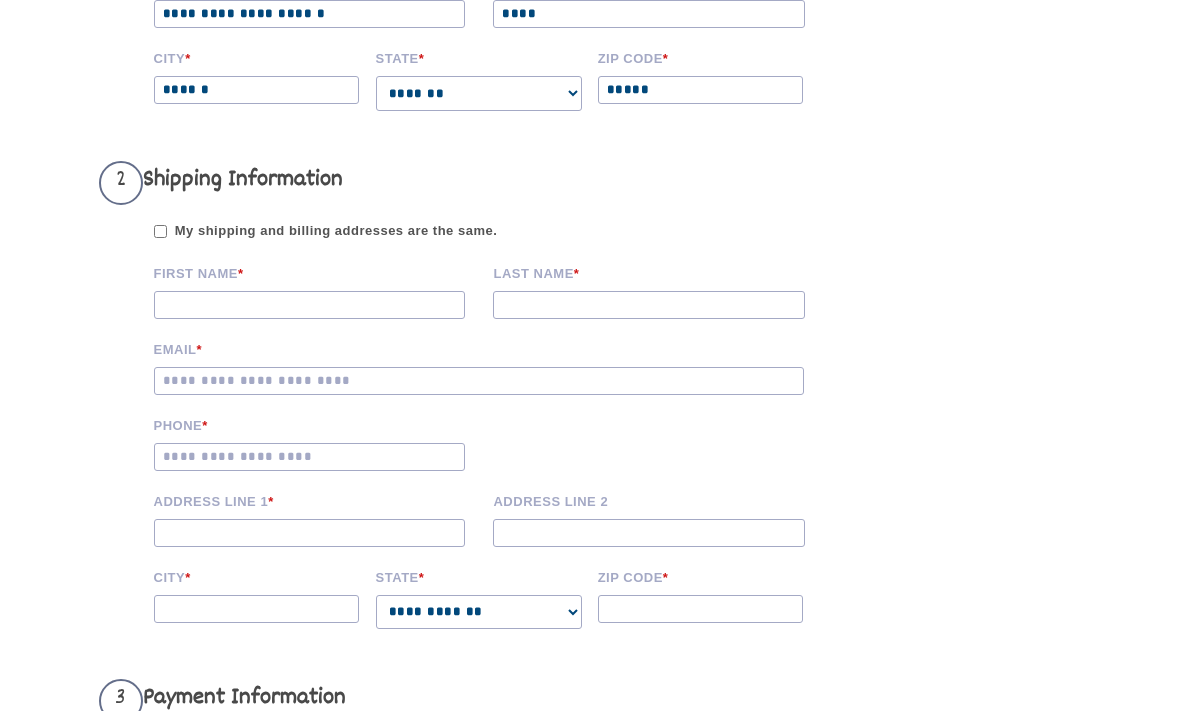 type on "*******" 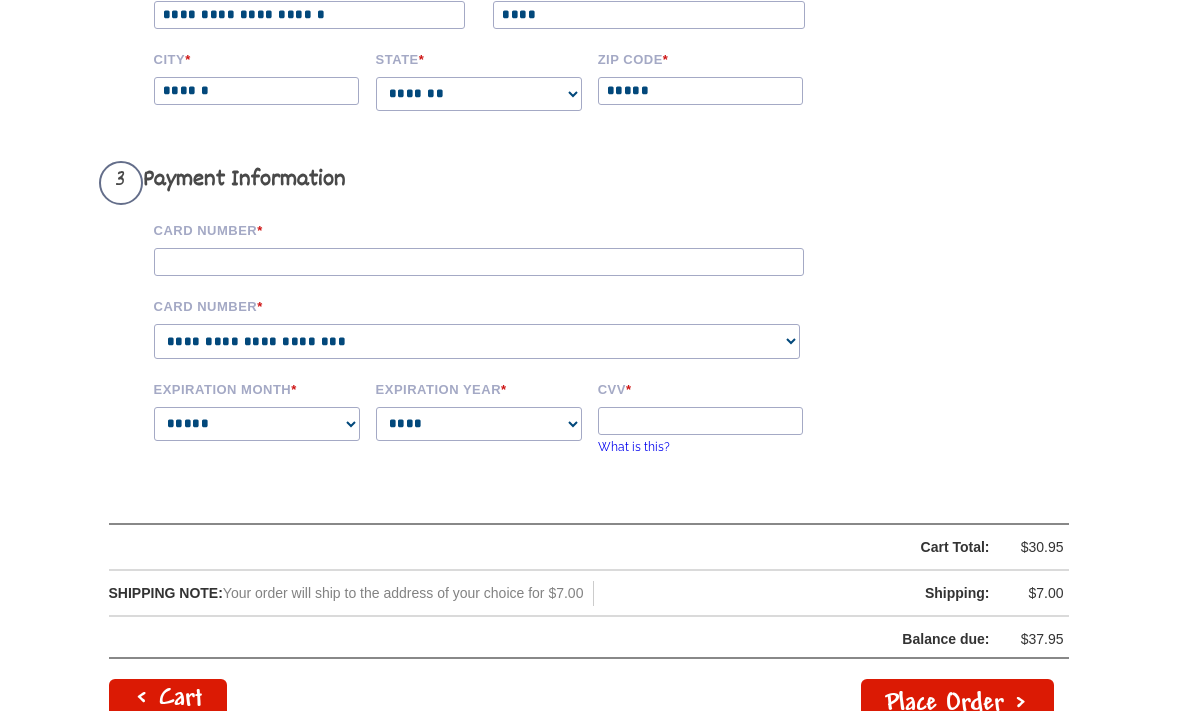 scroll, scrollTop: 1196, scrollLeft: 0, axis: vertical 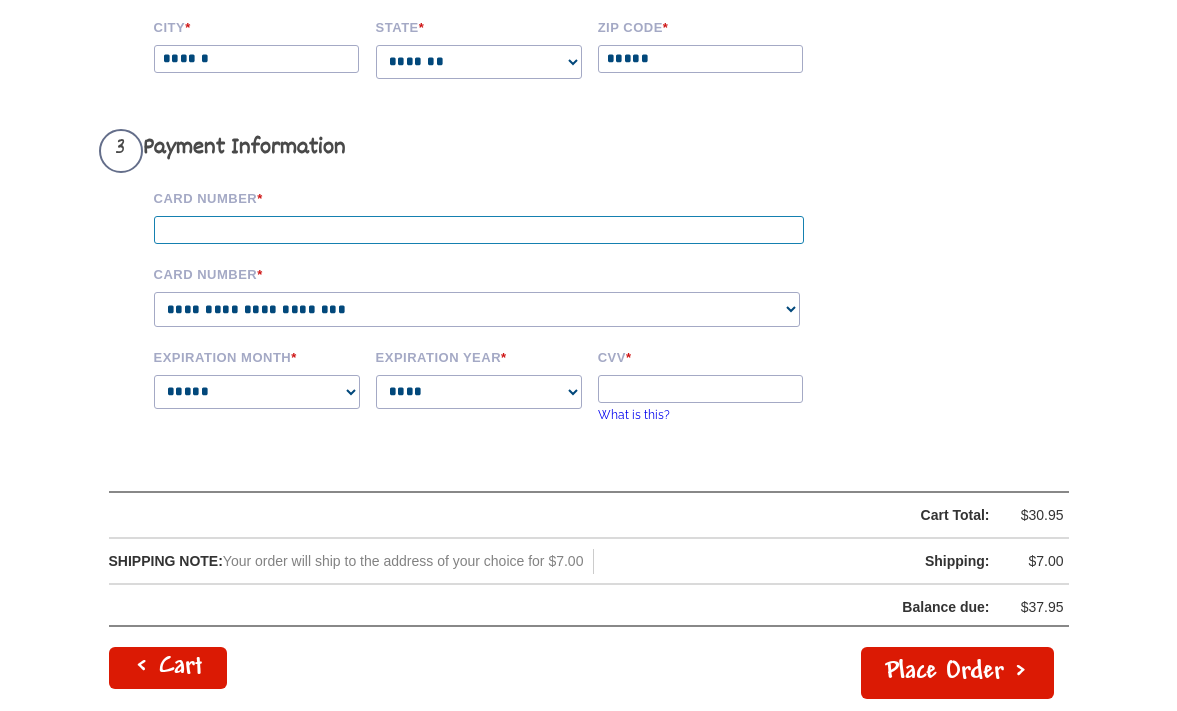 click on "Card Number  *" at bounding box center [479, 230] 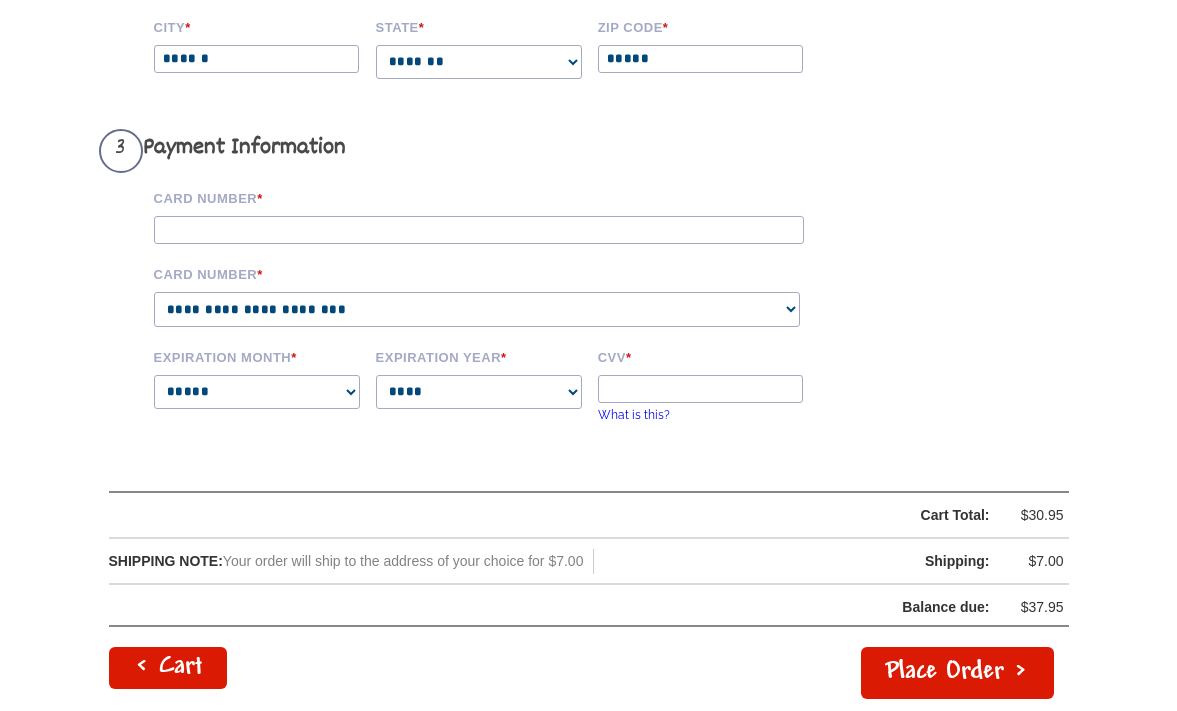 click on "**********" at bounding box center (477, 309) 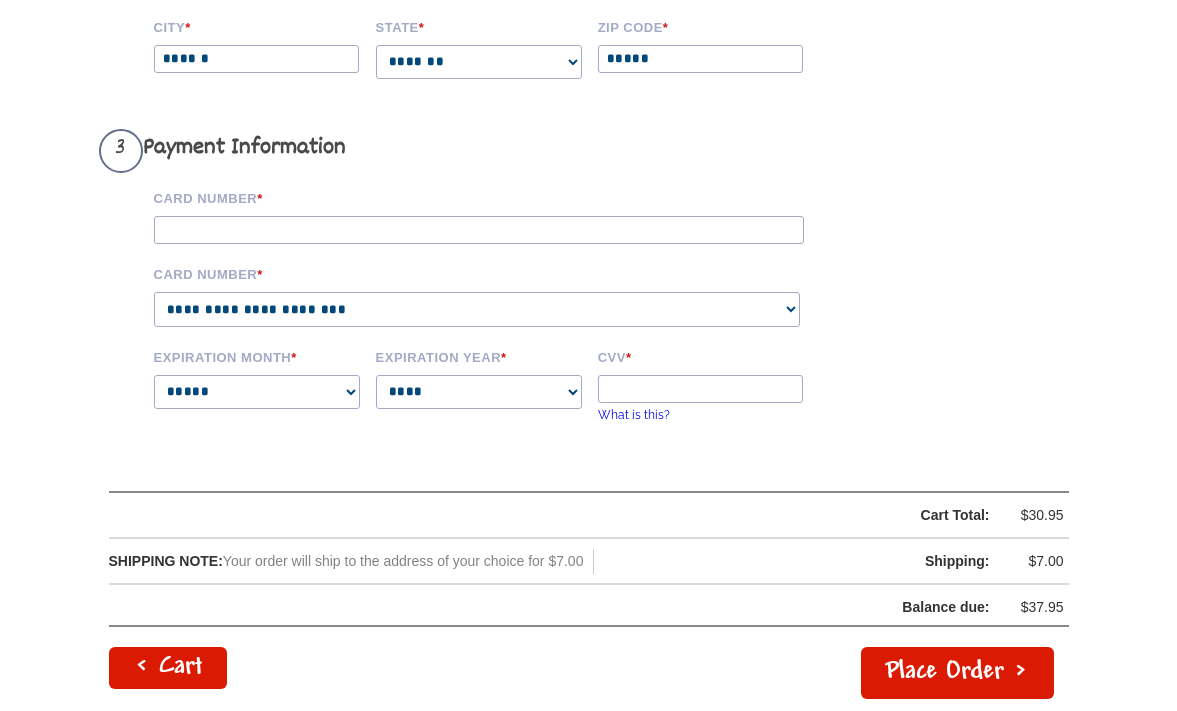 select on "****" 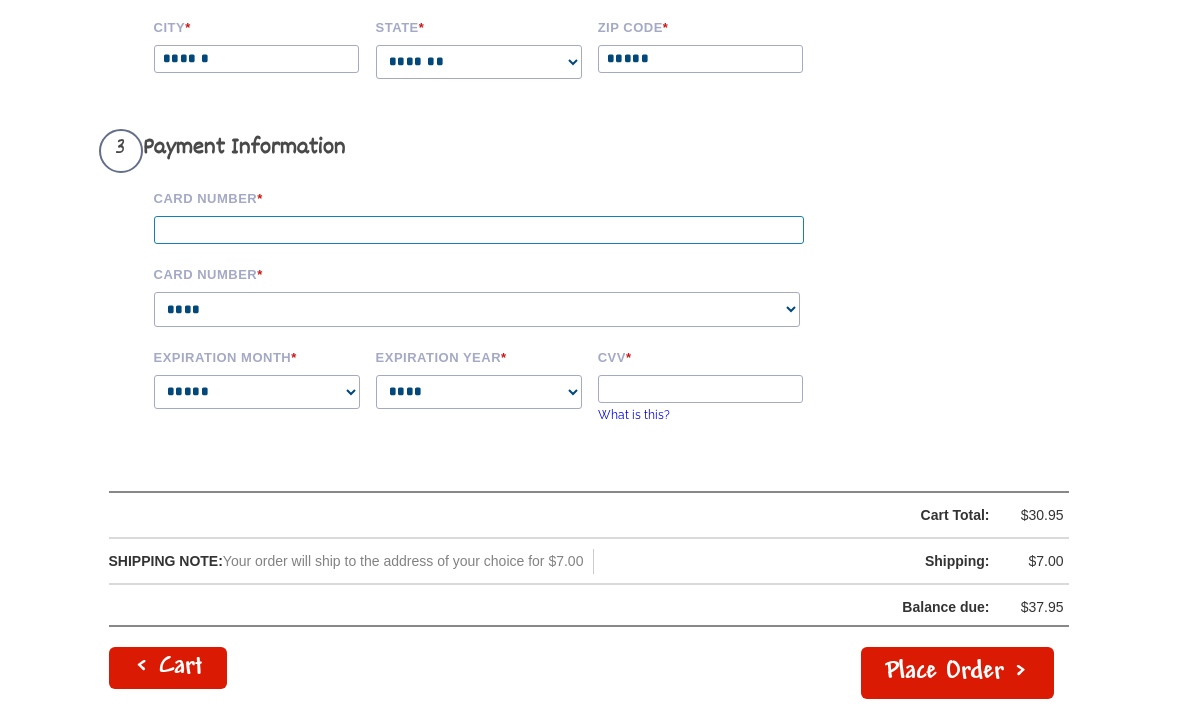 click on "Card Number  *" at bounding box center (479, 230) 